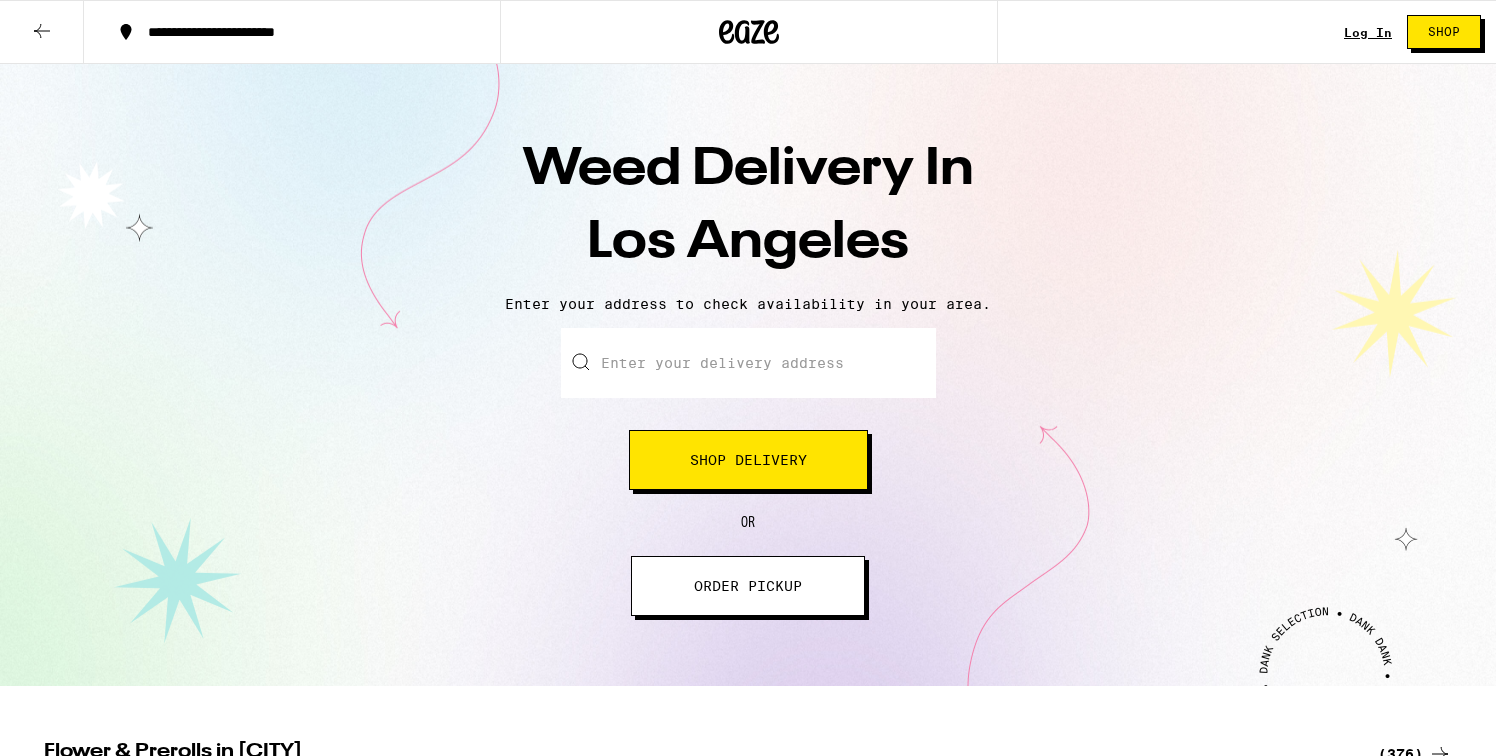 scroll, scrollTop: 0, scrollLeft: 0, axis: both 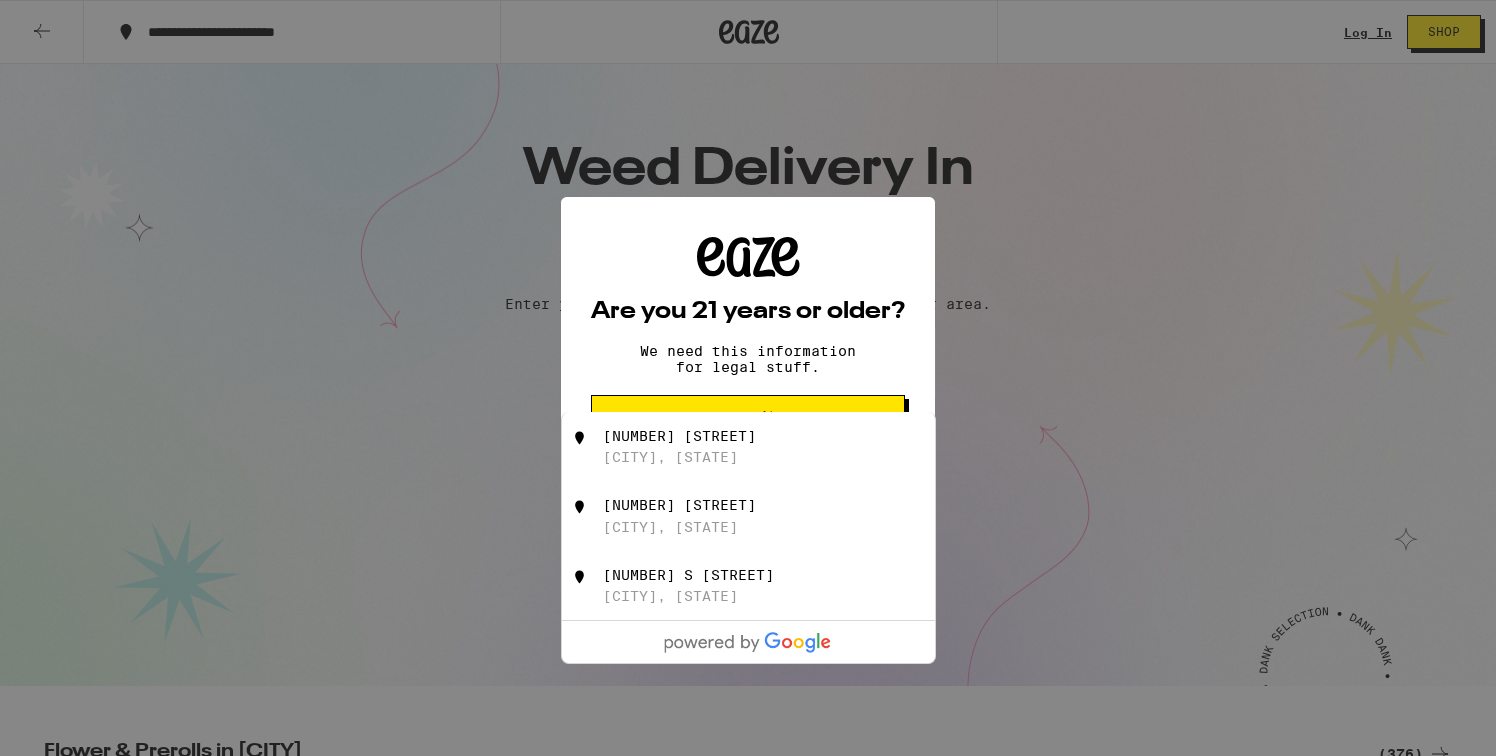 click on "[NUMBER] [STREET]" at bounding box center (679, 436) 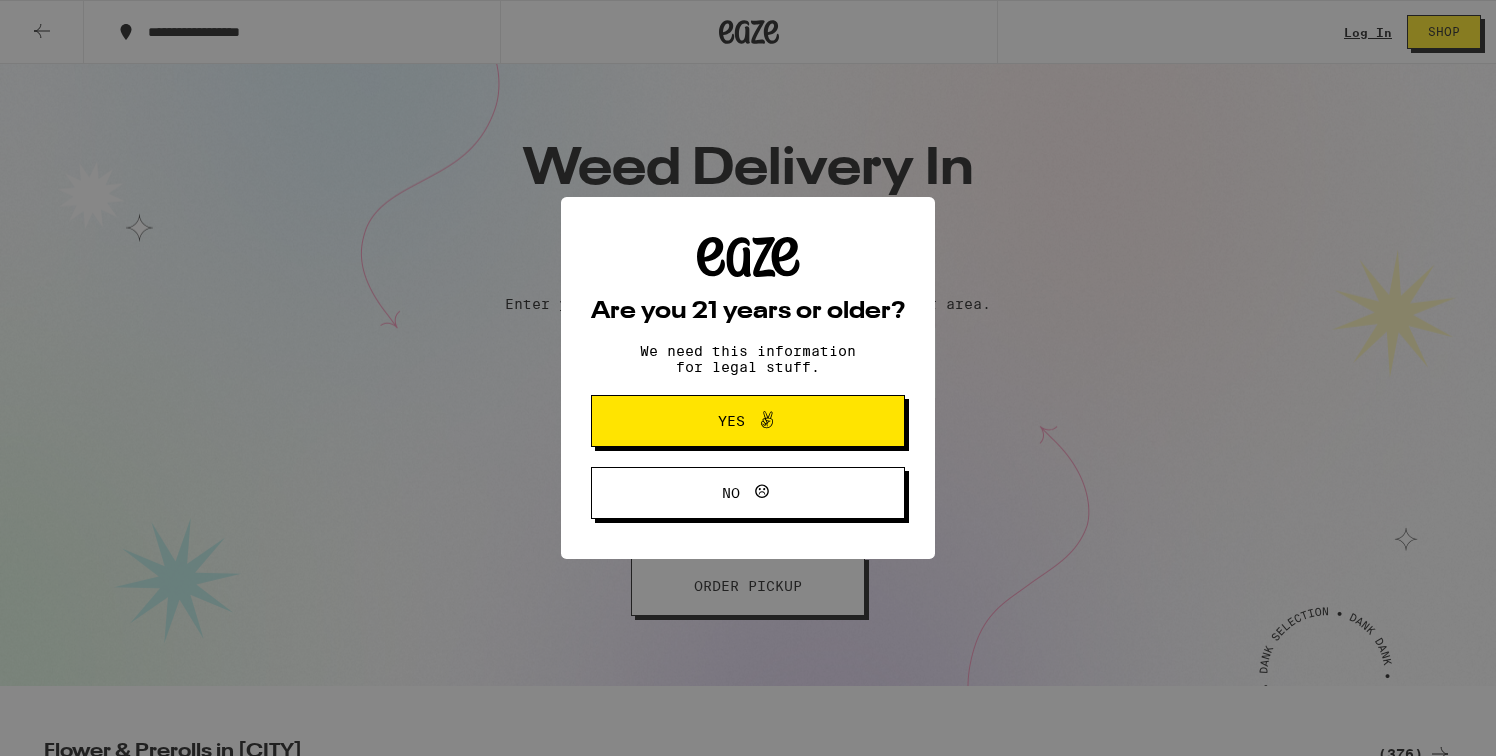 click on "Yes" at bounding box center (731, 421) 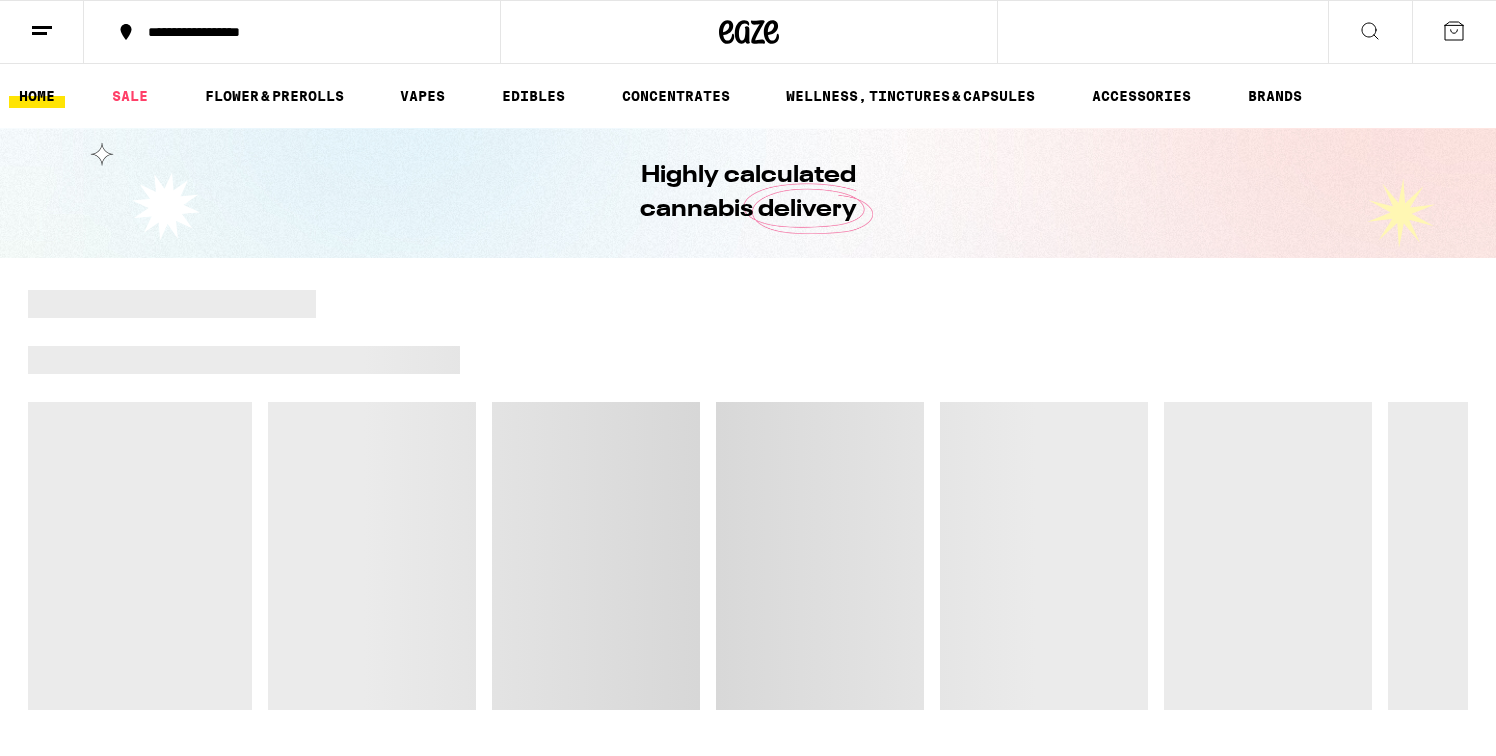 scroll, scrollTop: 0, scrollLeft: 0, axis: both 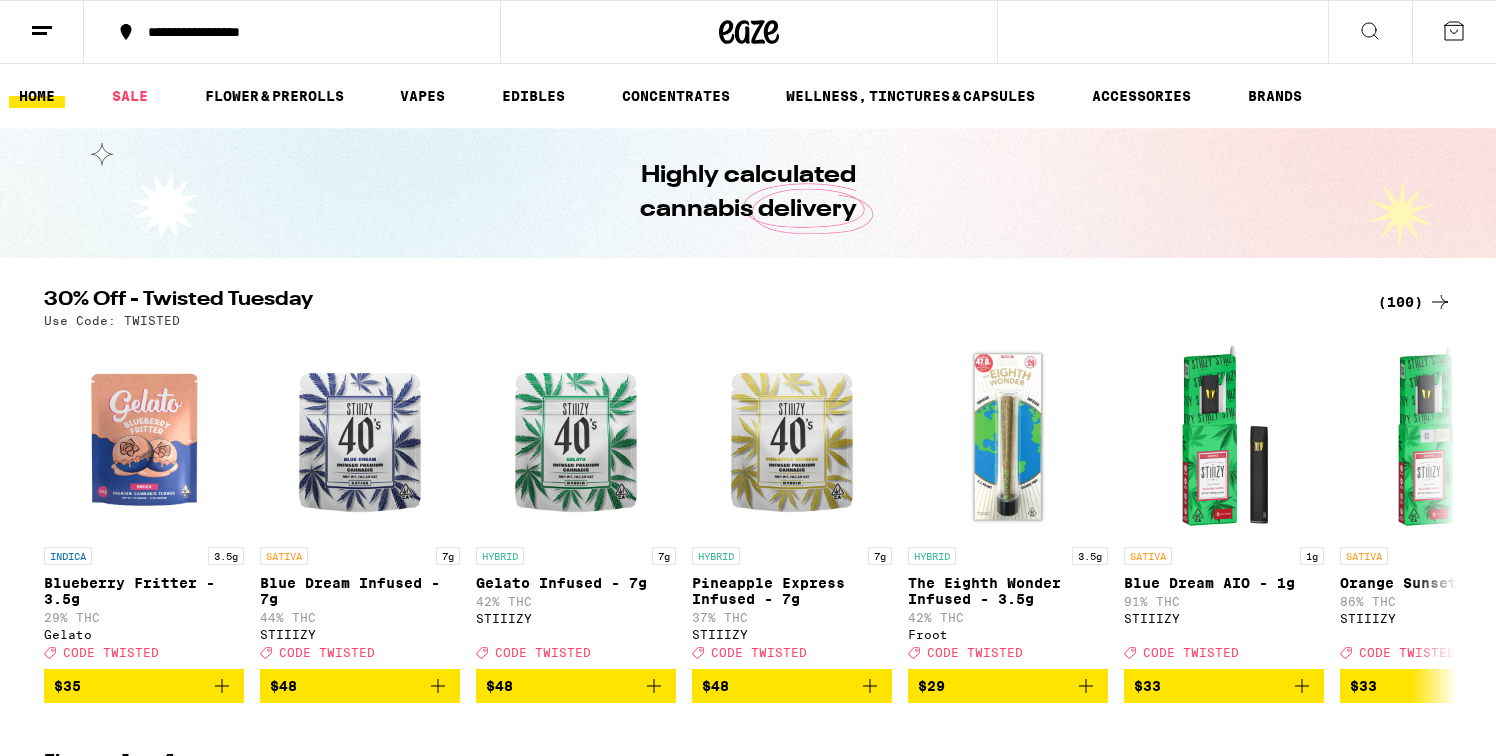 click 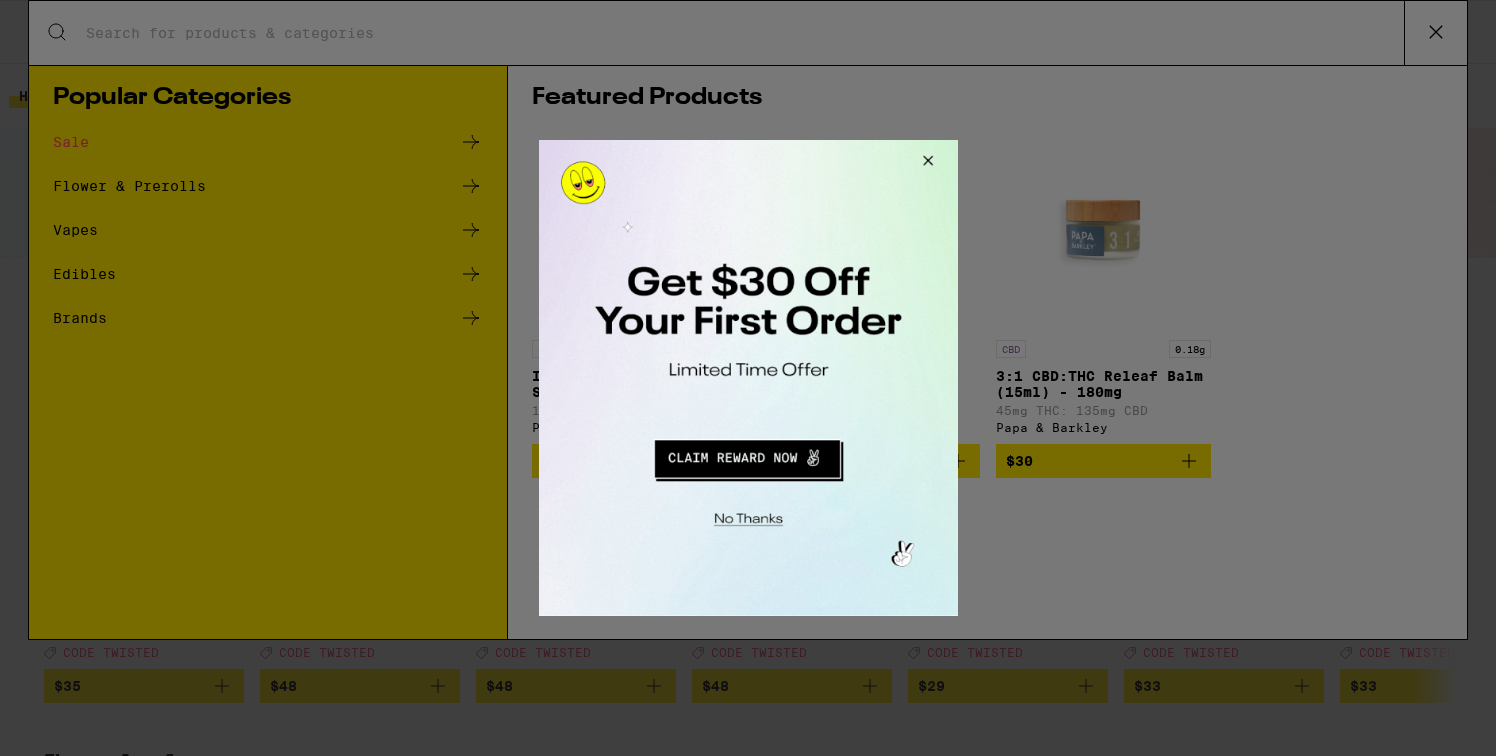 click at bounding box center [748, 378] 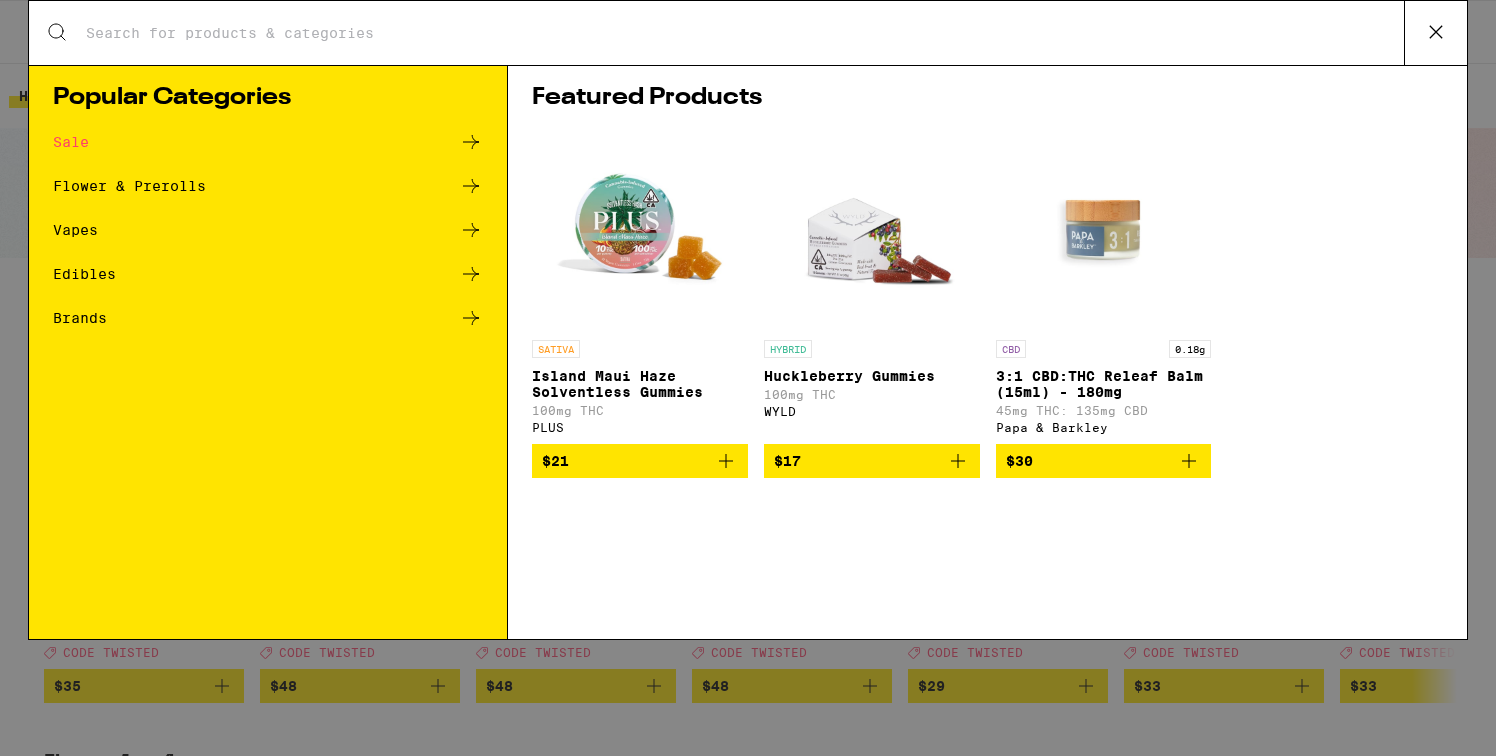 click on "Search for Products" at bounding box center [748, 33] 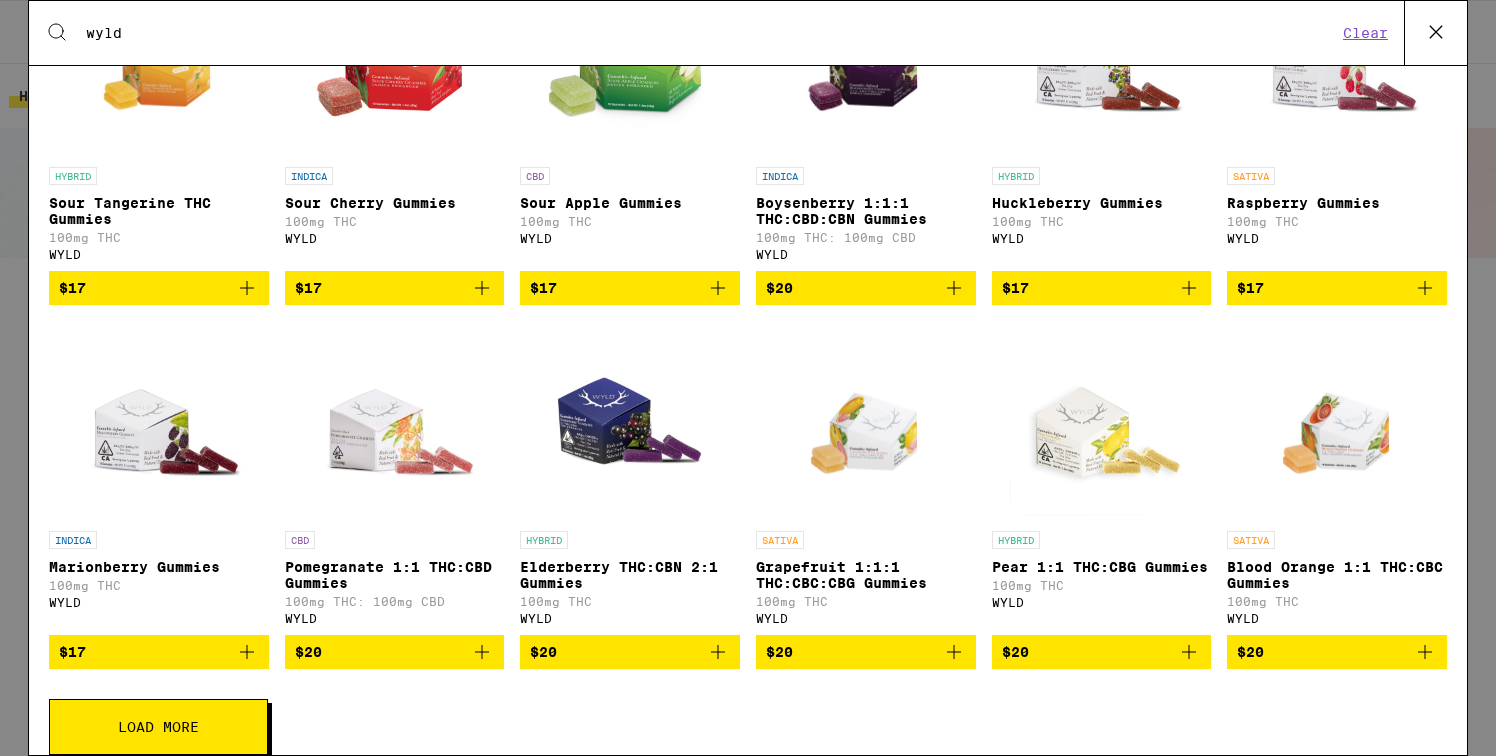 scroll, scrollTop: 460, scrollLeft: 0, axis: vertical 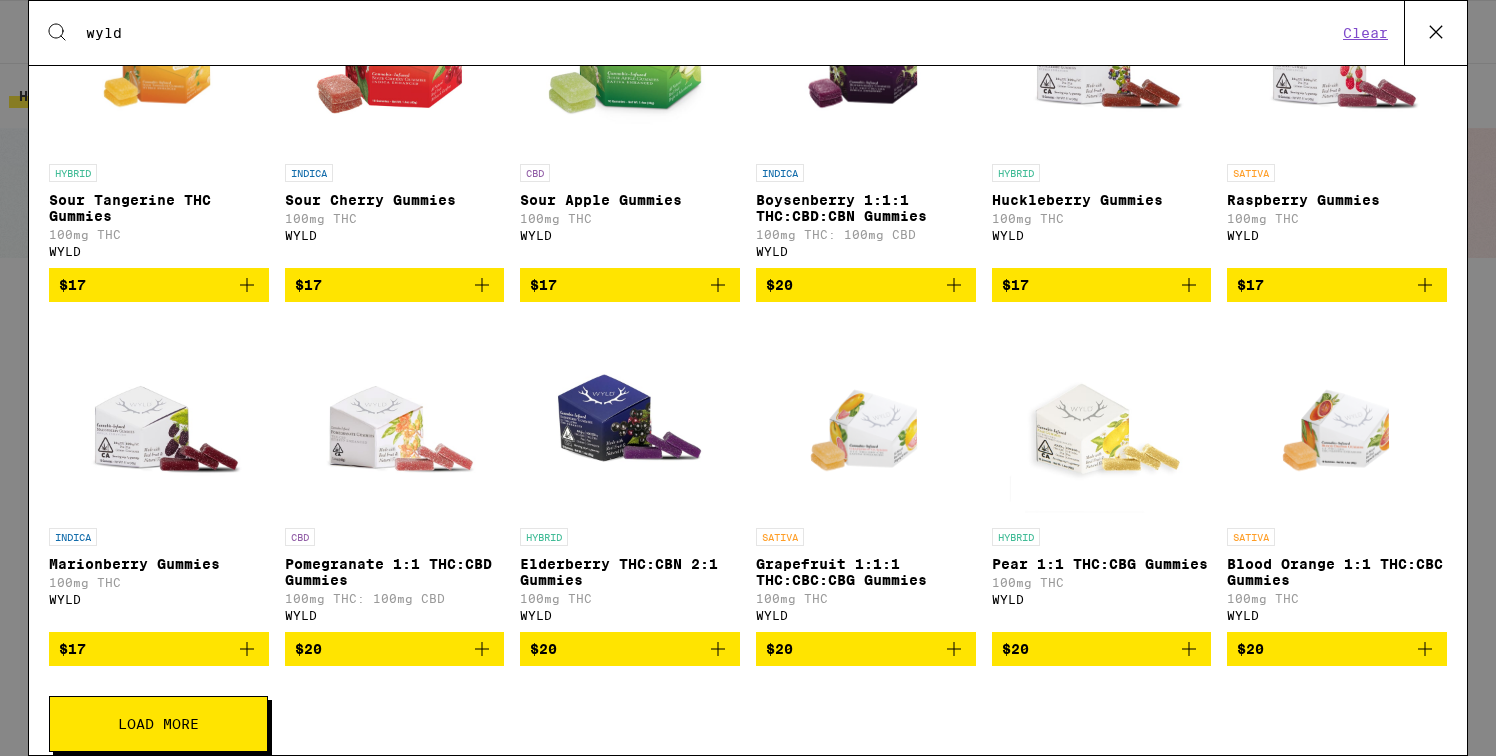 type on "wyld" 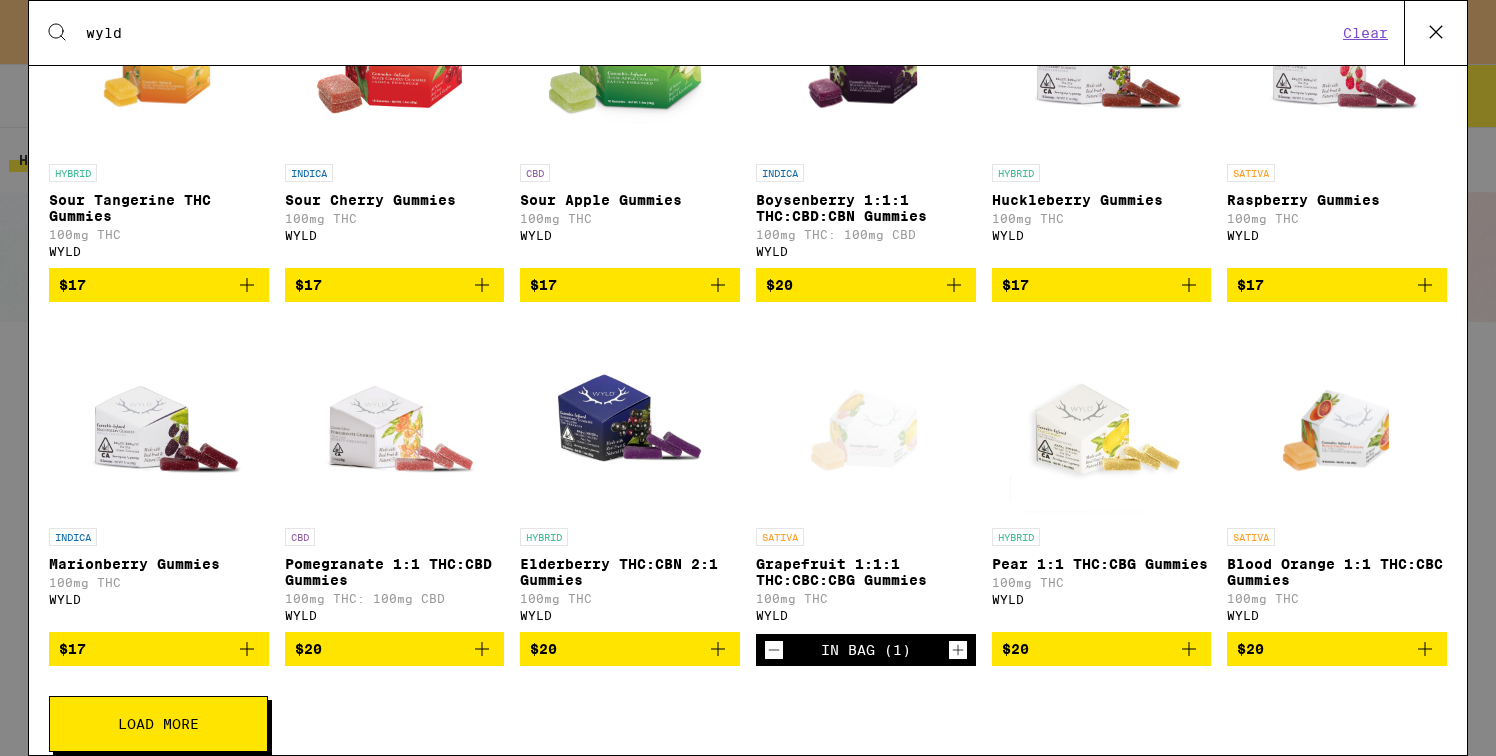 scroll, scrollTop: 513, scrollLeft: 0, axis: vertical 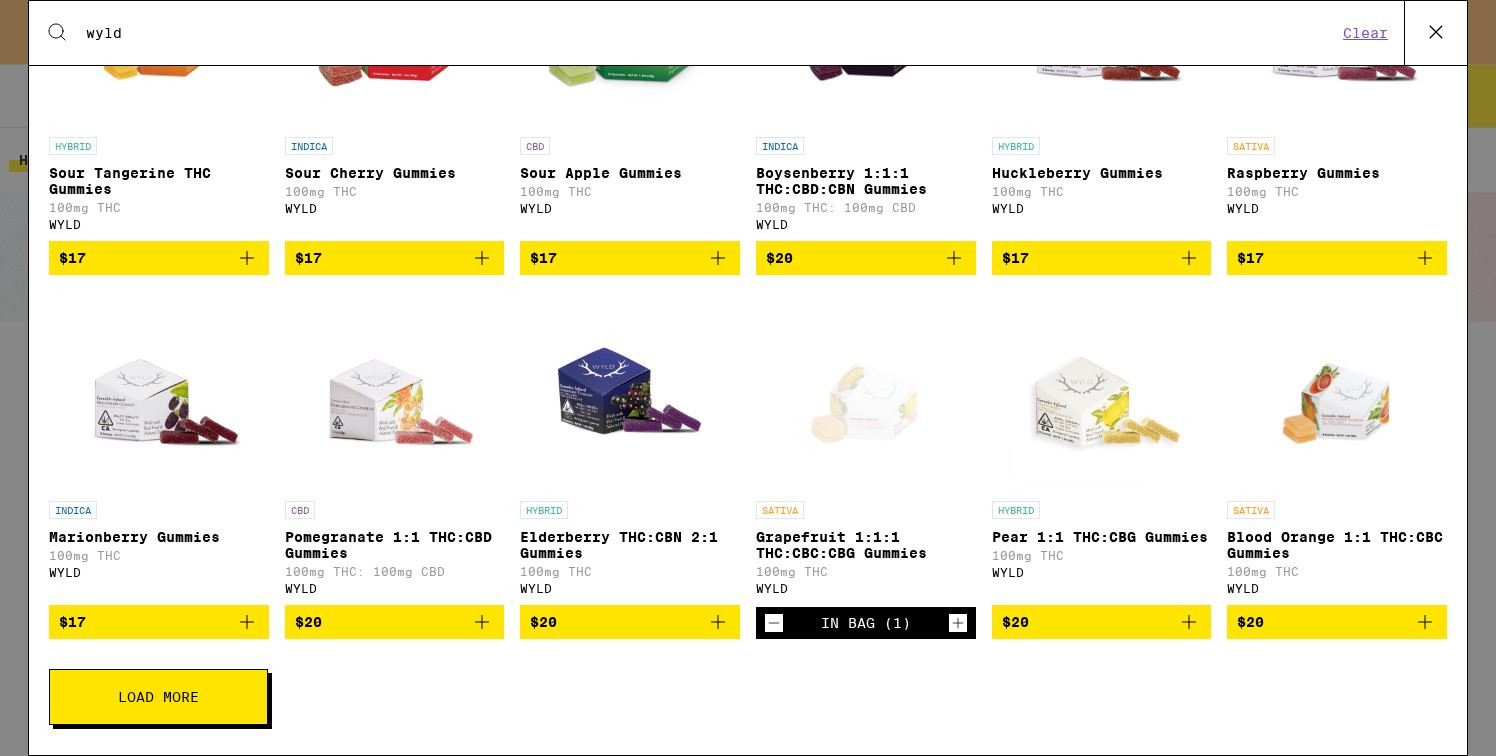 click on "Load More" at bounding box center (158, 697) 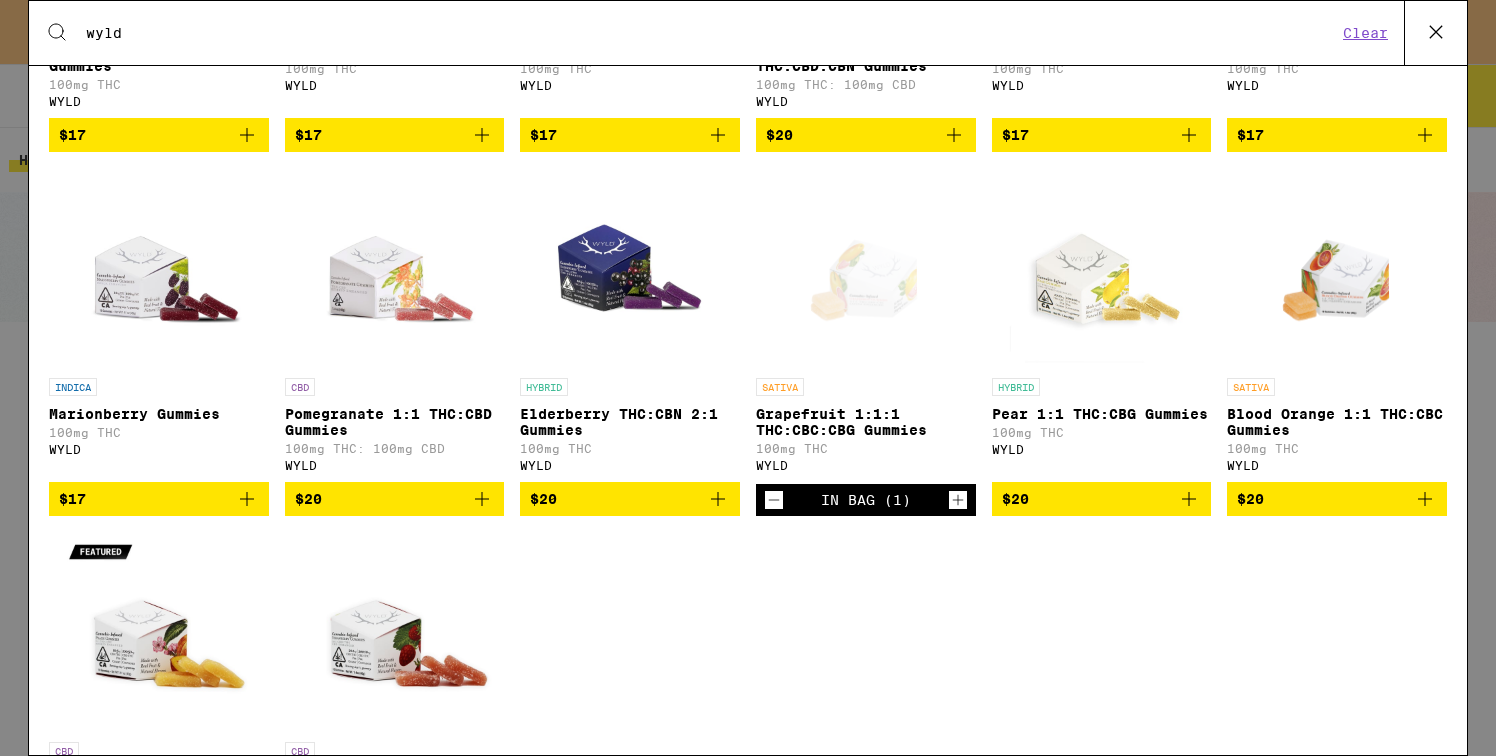 scroll, scrollTop: 392, scrollLeft: 0, axis: vertical 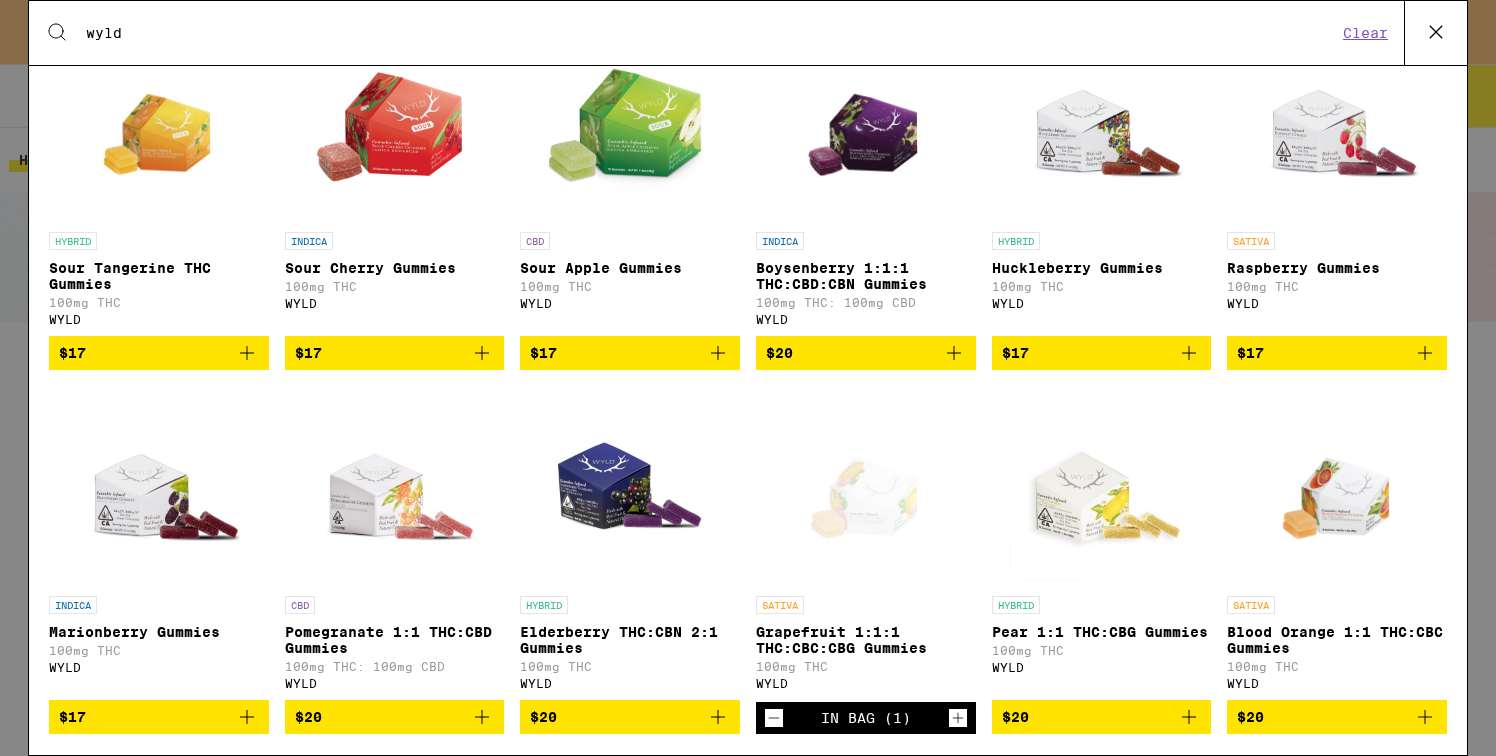 click at bounding box center (630, 122) 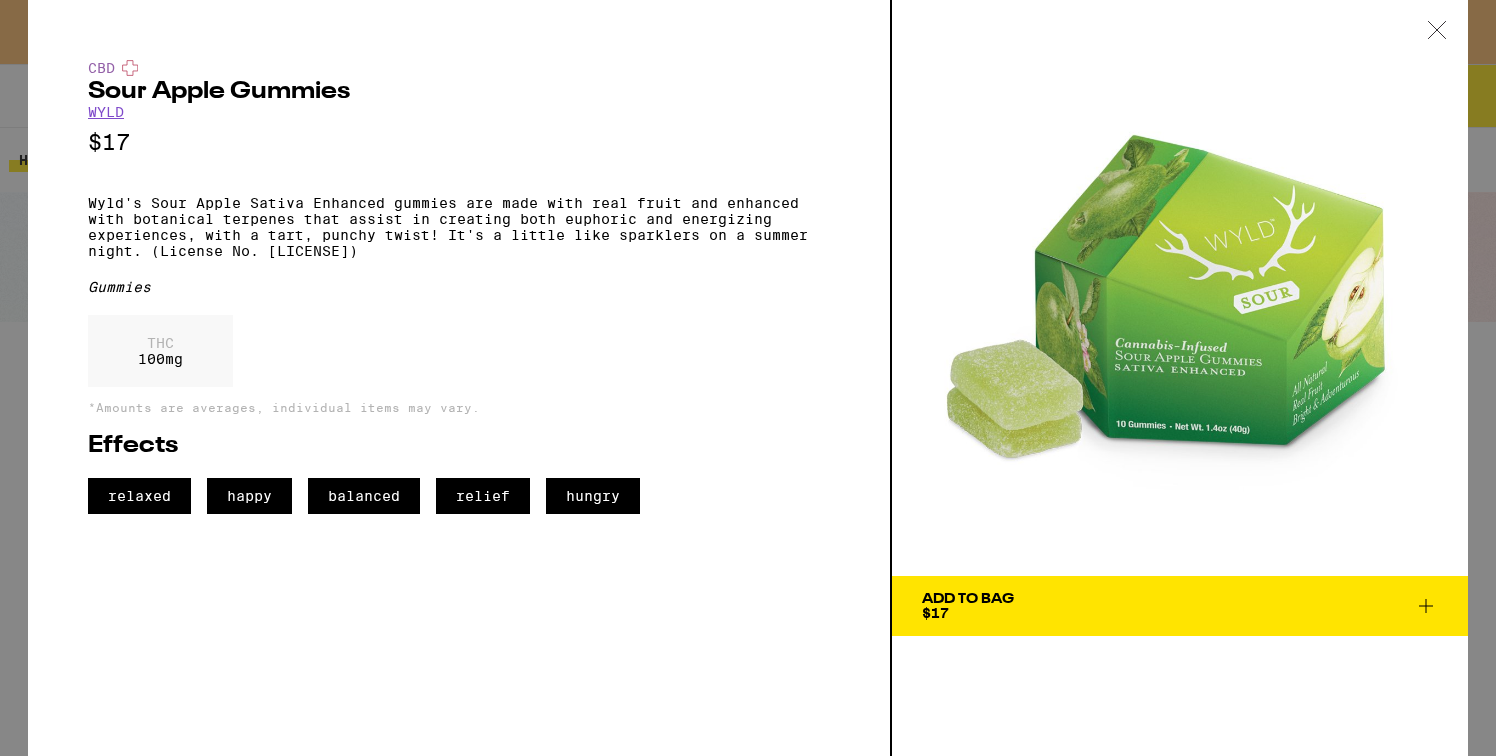click 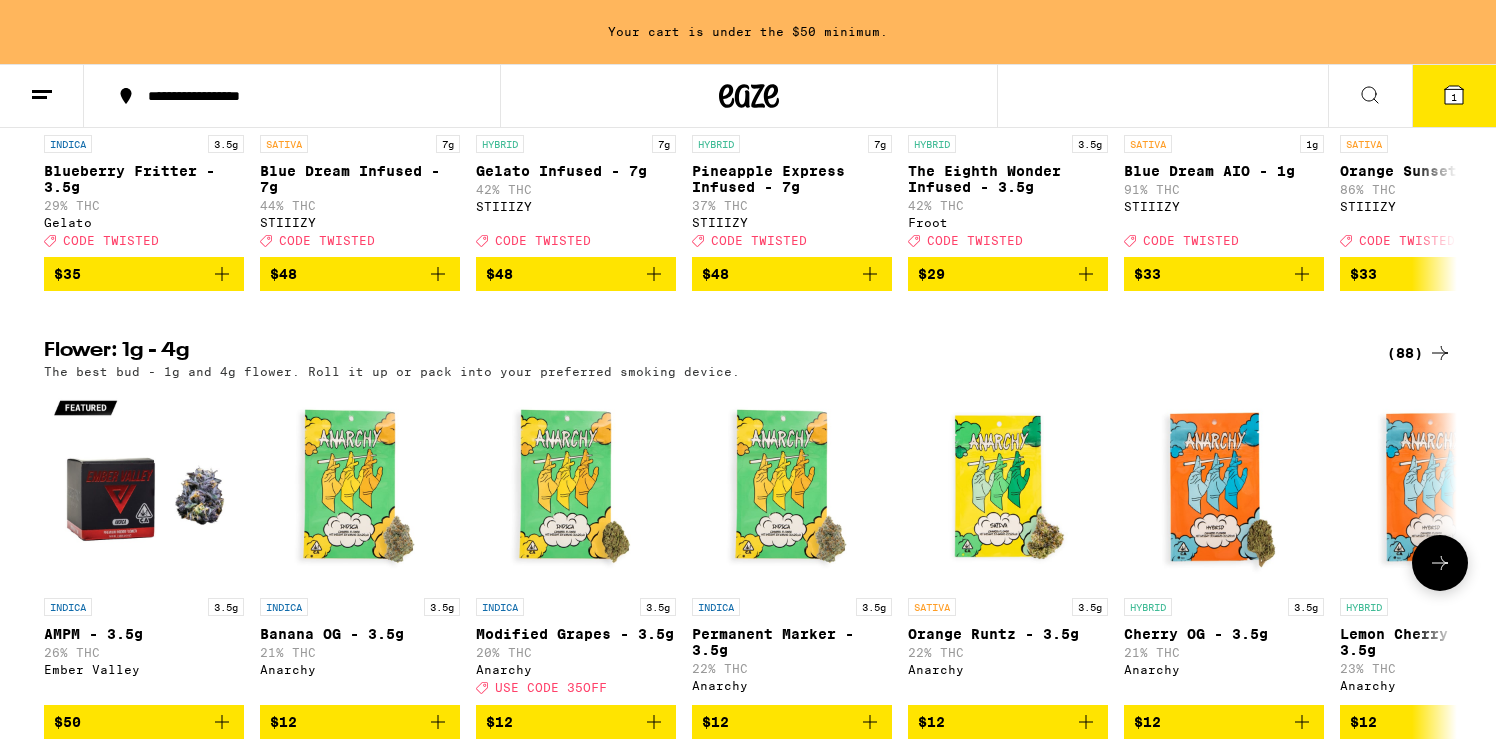 scroll, scrollTop: 528, scrollLeft: 0, axis: vertical 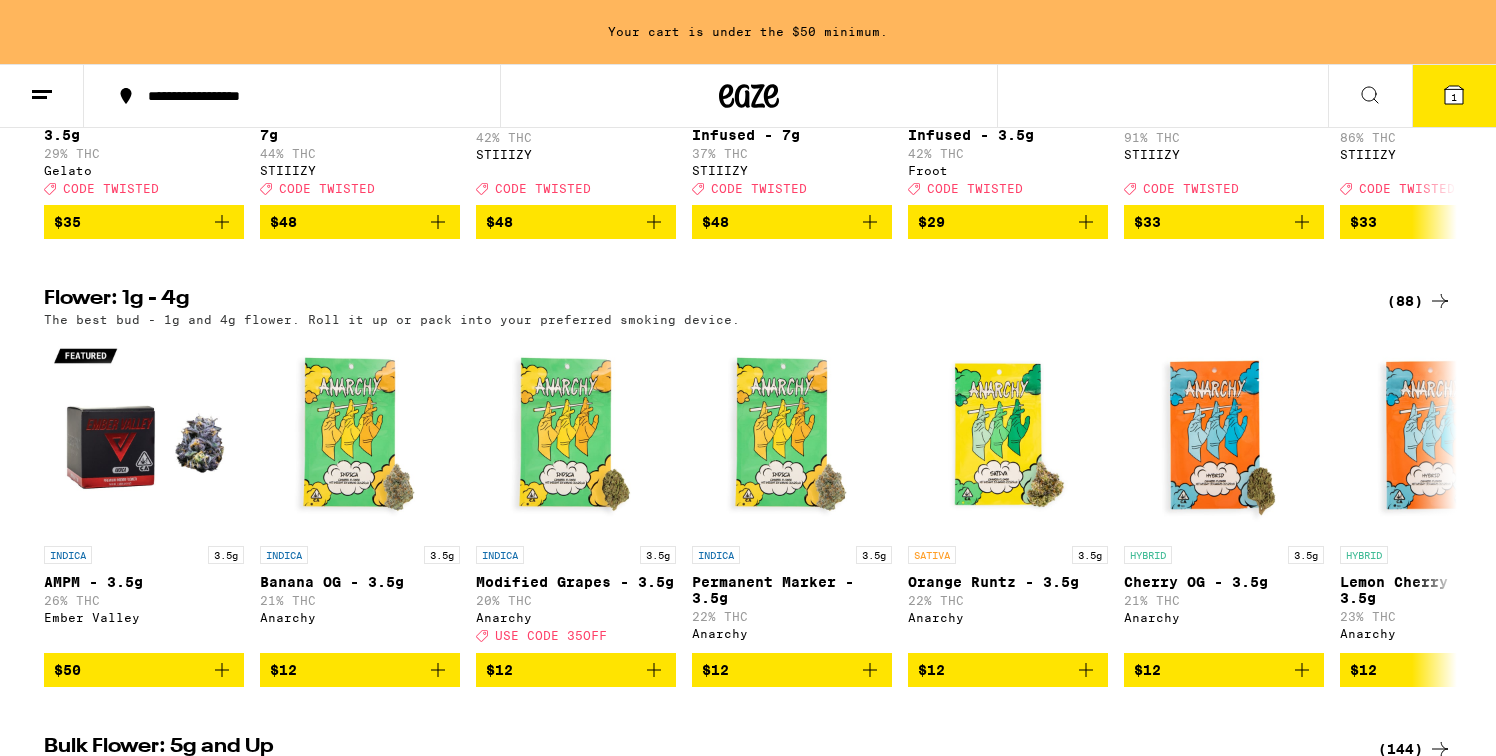 click 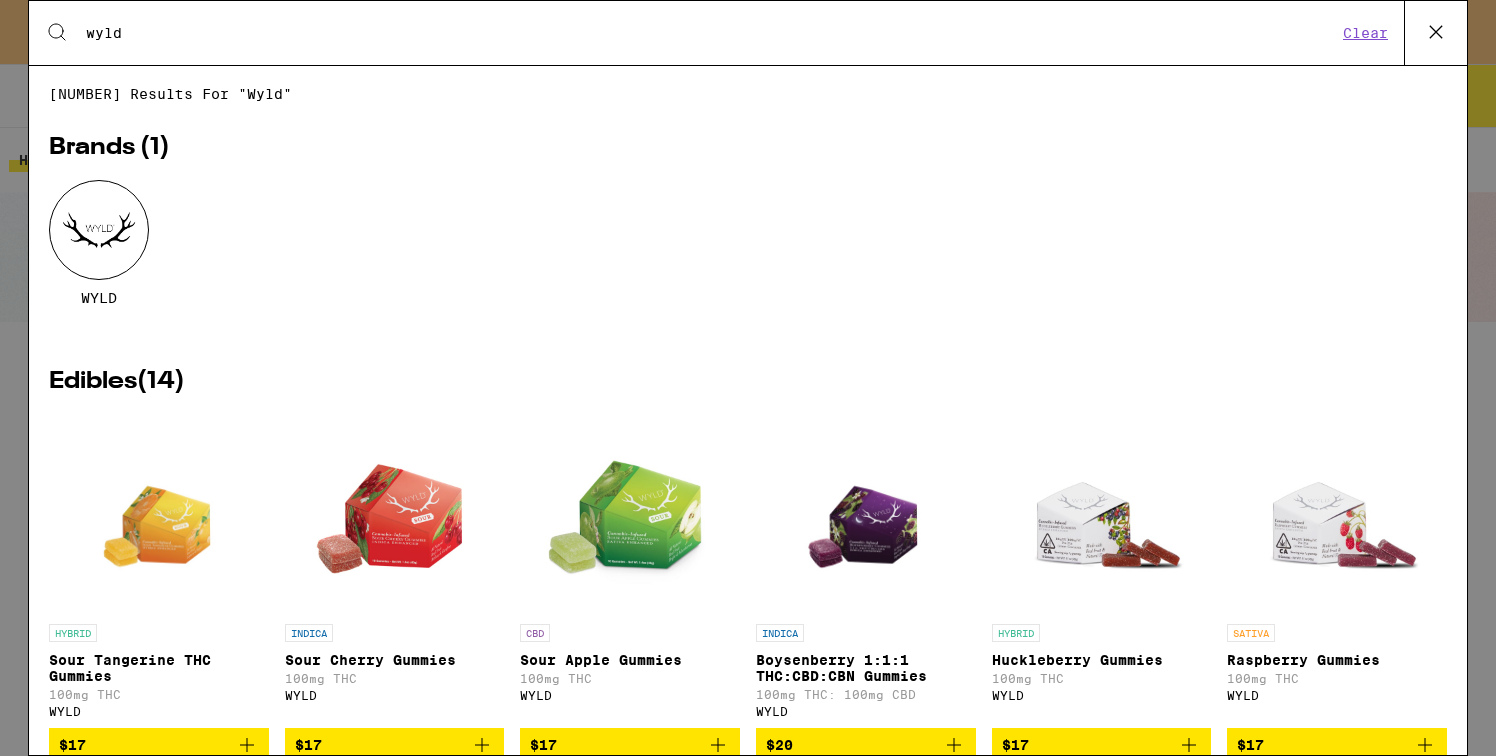 scroll, scrollTop: 0, scrollLeft: 0, axis: both 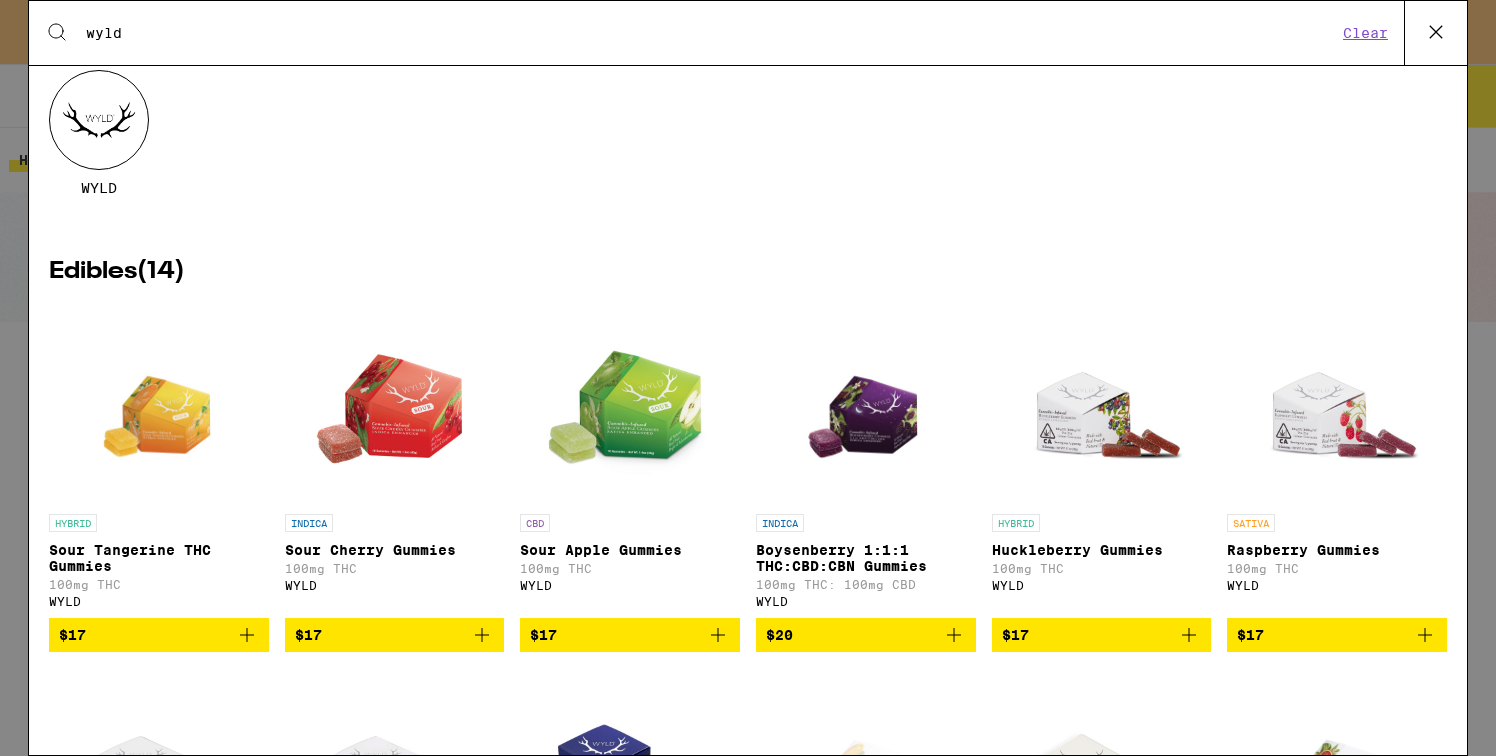 click at bounding box center (1101, 404) 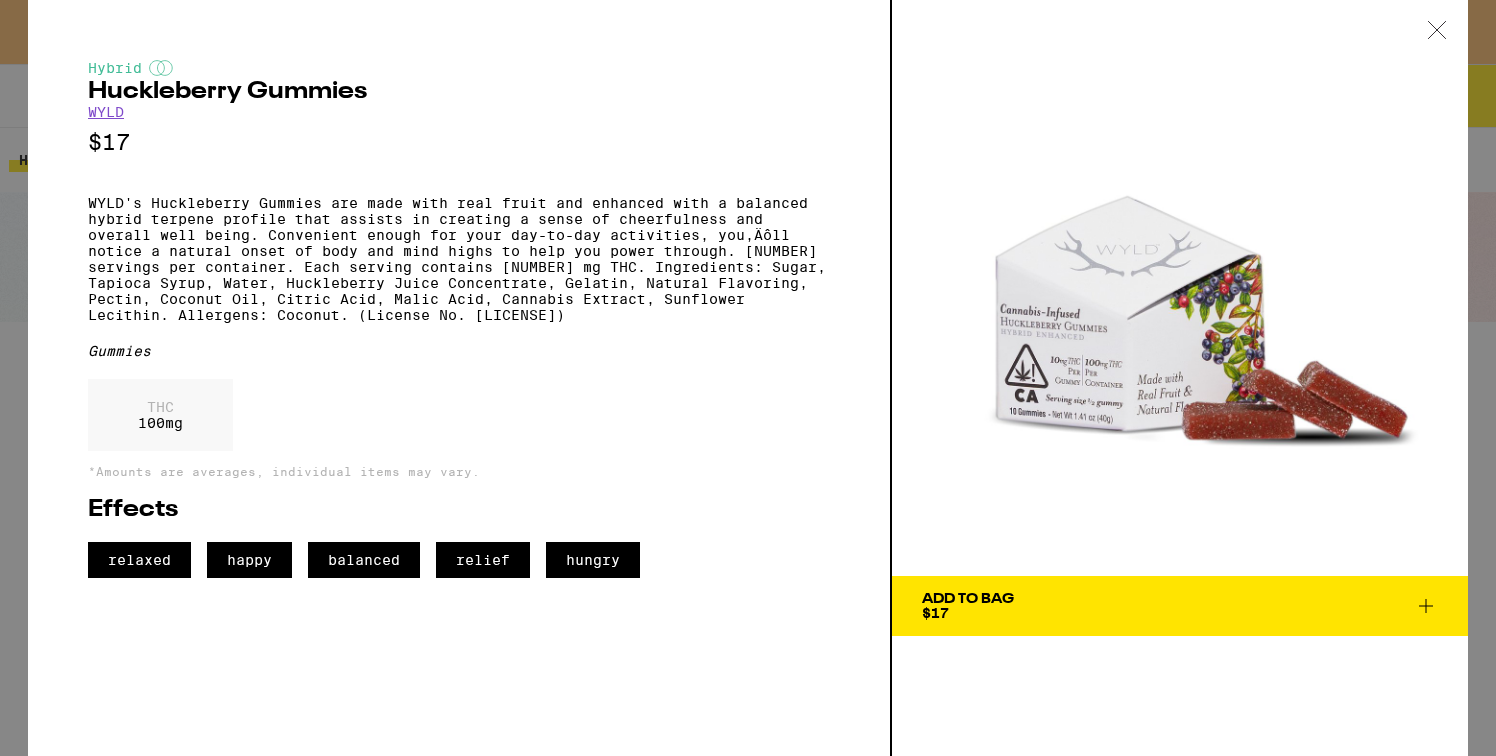 click at bounding box center (1437, 31) 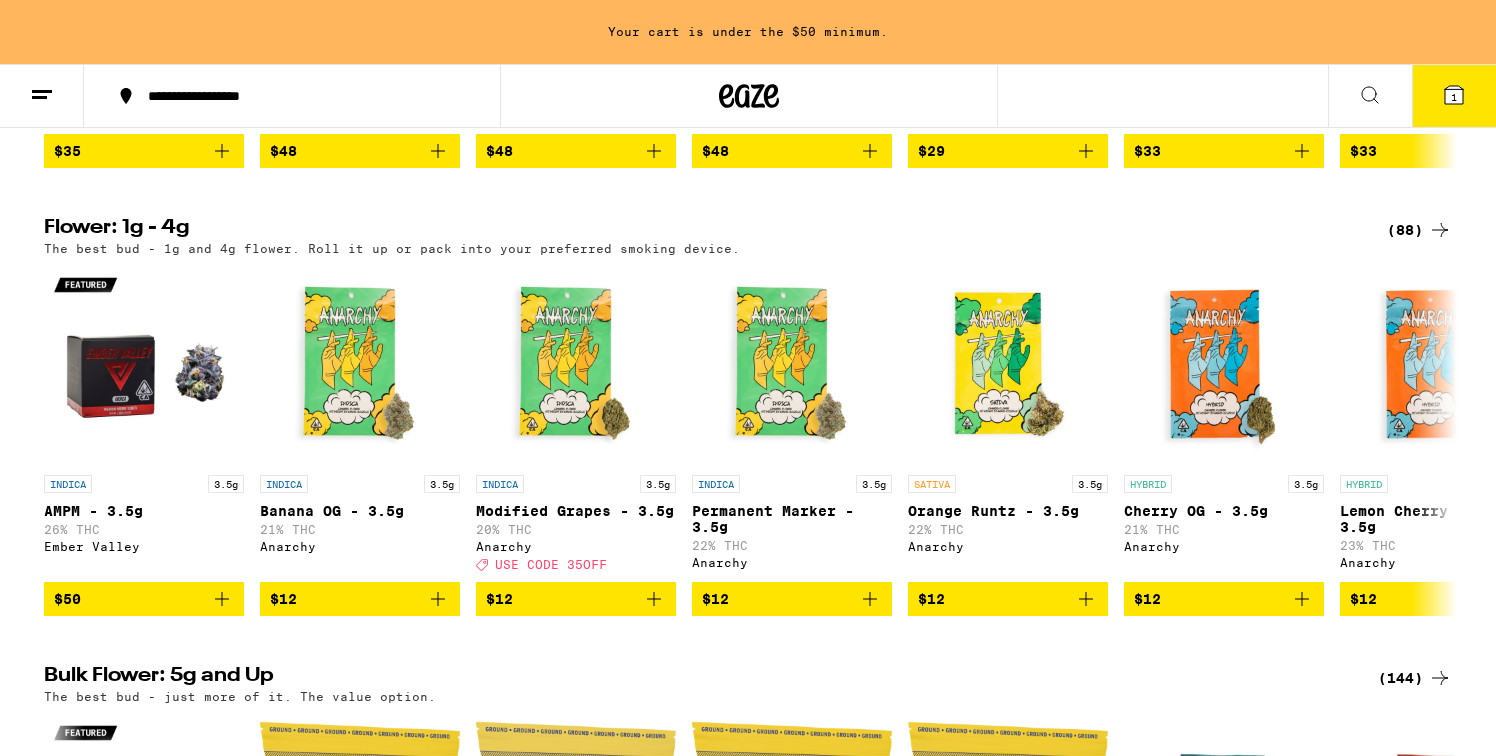 scroll, scrollTop: 777, scrollLeft: 0, axis: vertical 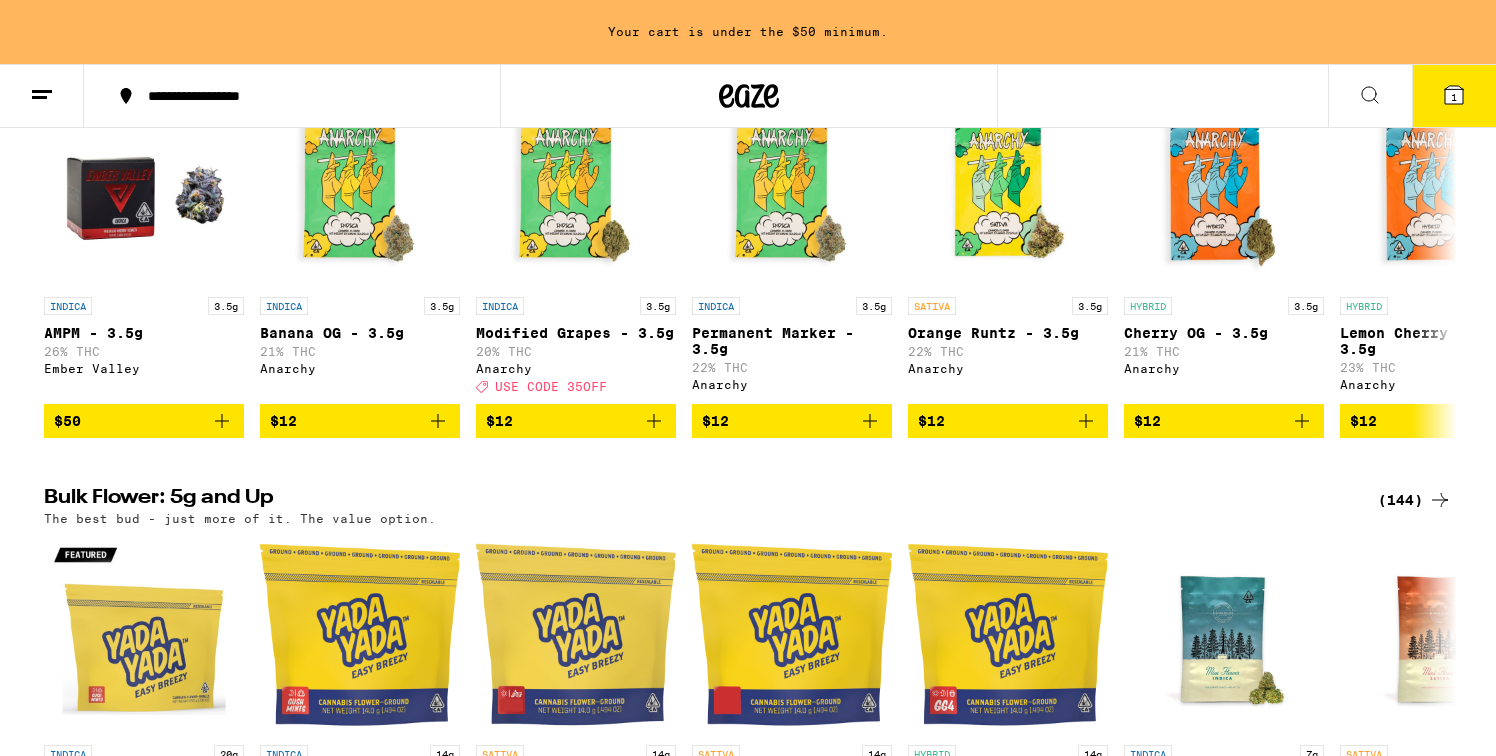 click at bounding box center (1370, 96) 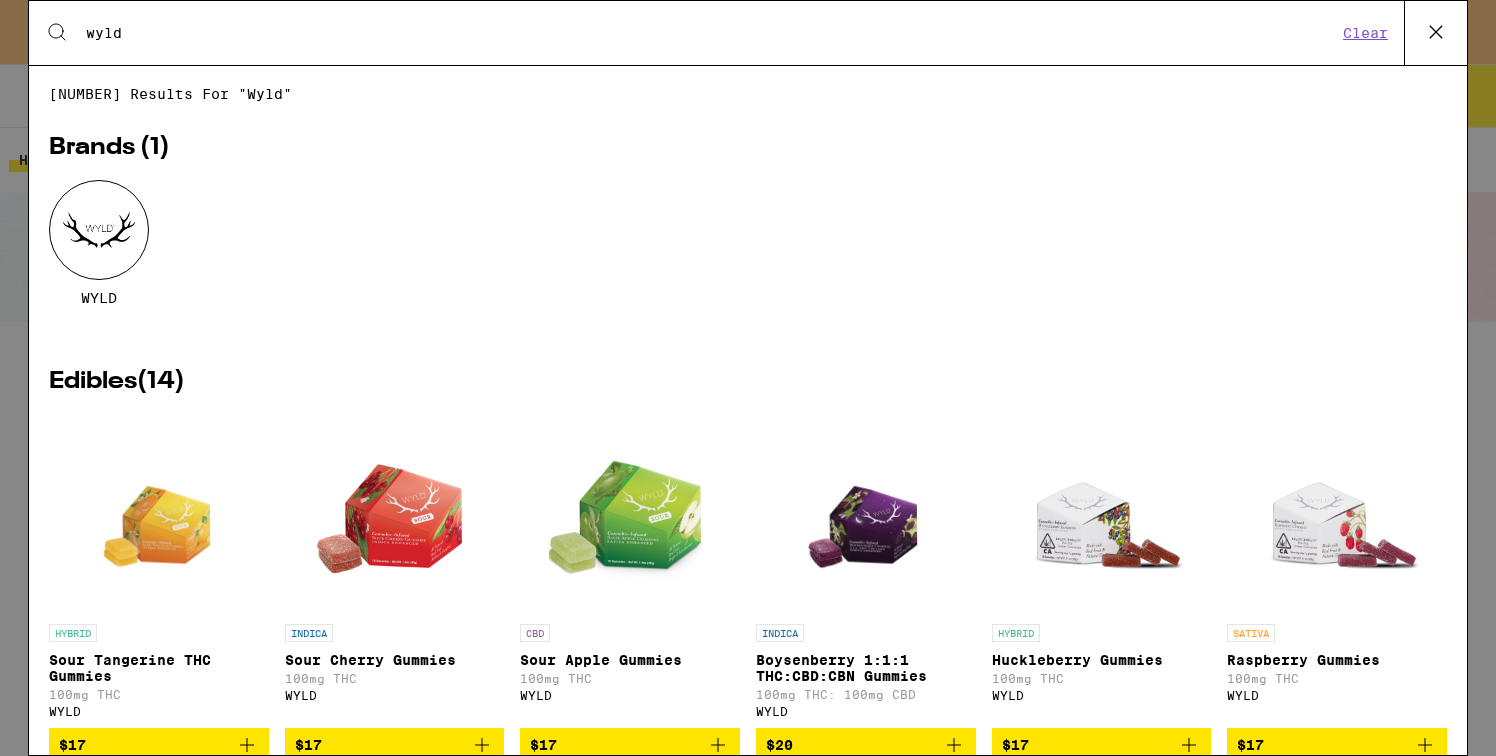 scroll, scrollTop: 0, scrollLeft: 0, axis: both 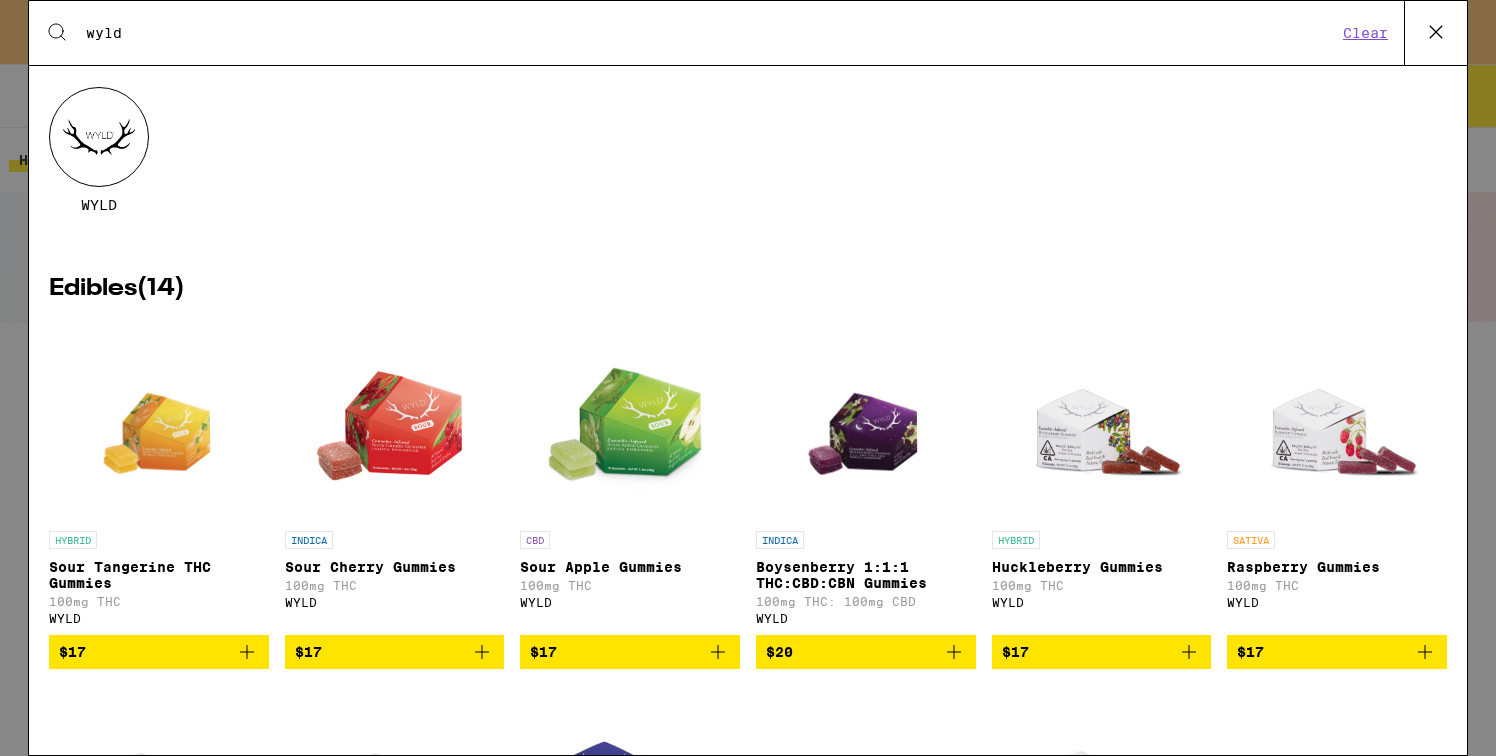 click at bounding box center [1337, 421] 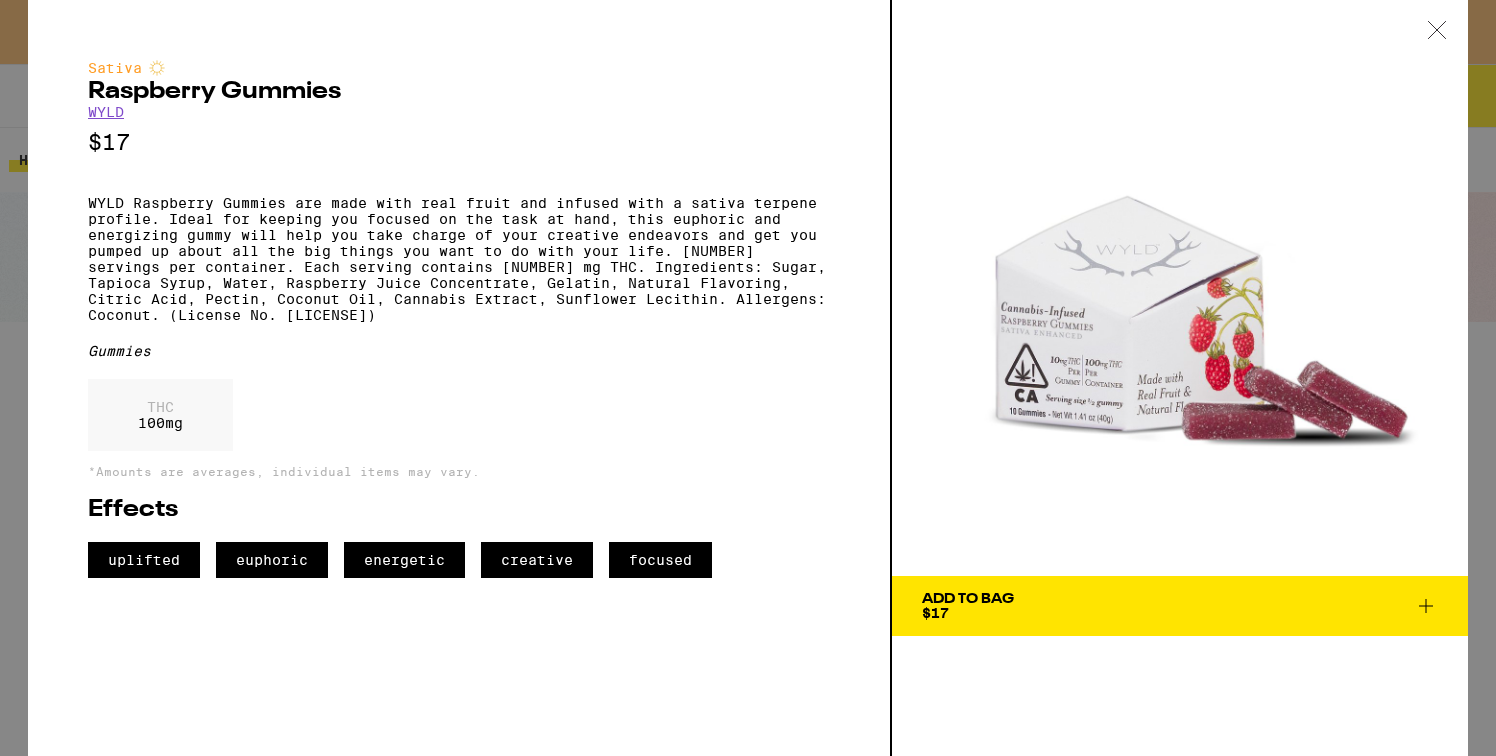 click on "Add To Bag" at bounding box center [968, 599] 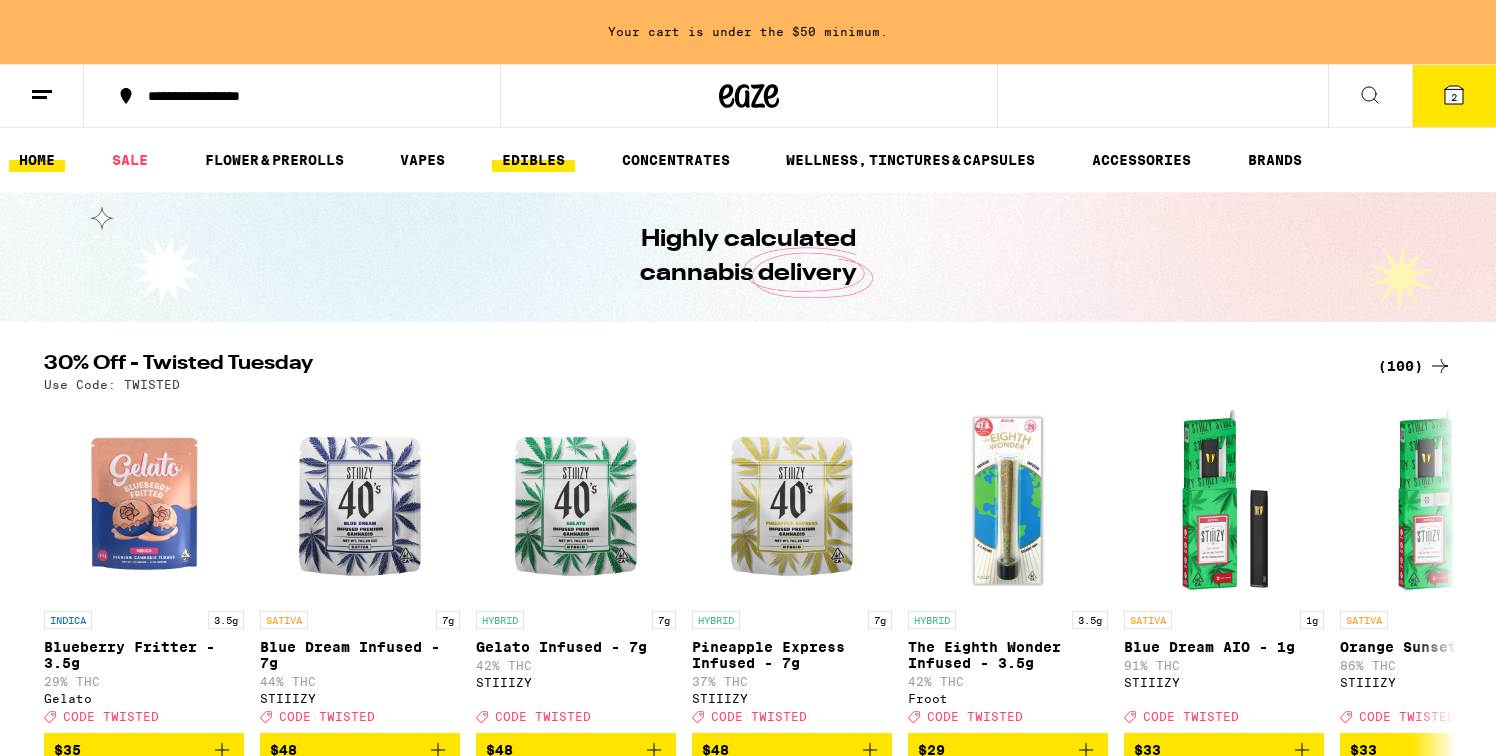 click on "EDIBLES" at bounding box center [533, 160] 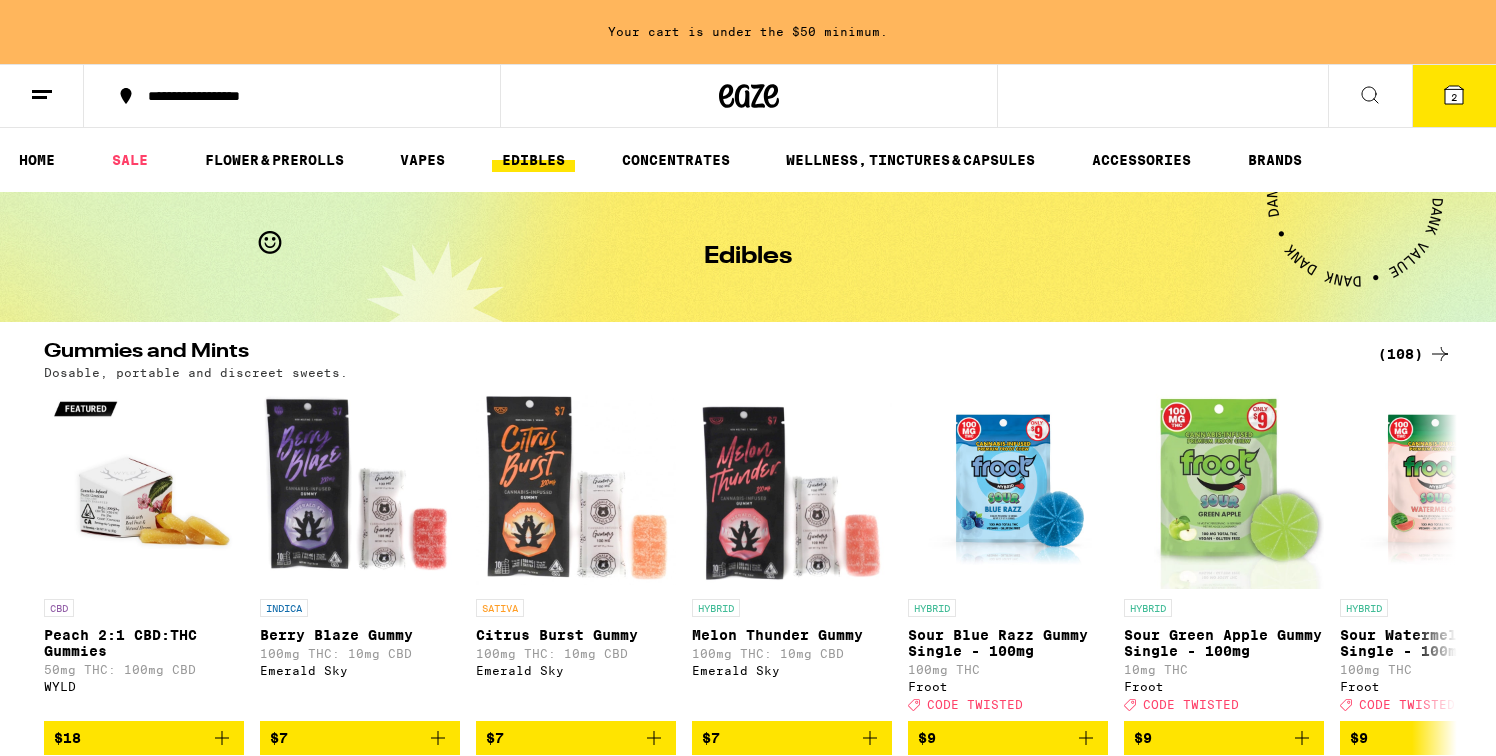 click on "HOME SALE FLOWER & PREROLLS VAPES EDIBLES CONCENTRATES WELLNESS, TINCTURES & CAPSULES ACCESSORIES BRANDS" at bounding box center (748, 160) 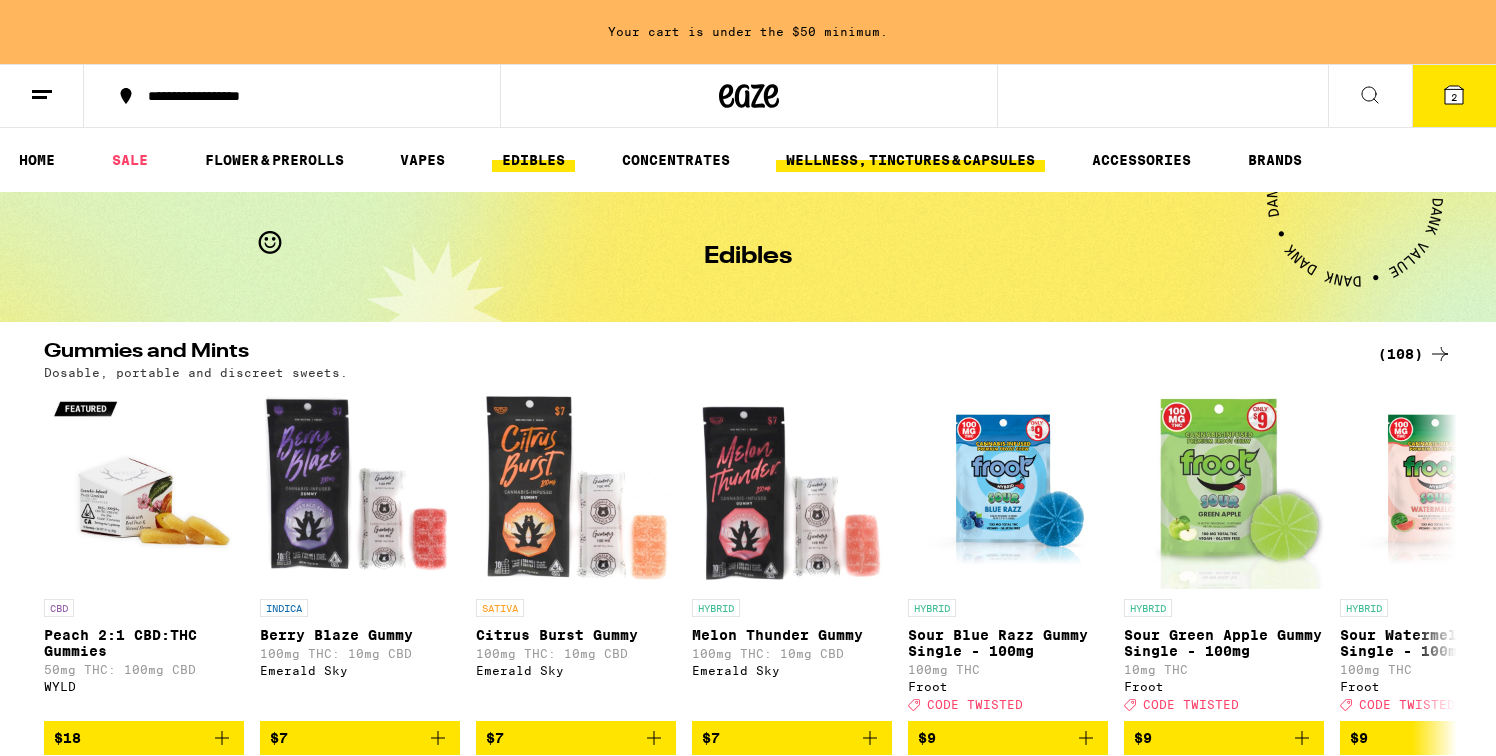 click on "WELLNESS, TINCTURES & CAPSULES" at bounding box center [910, 160] 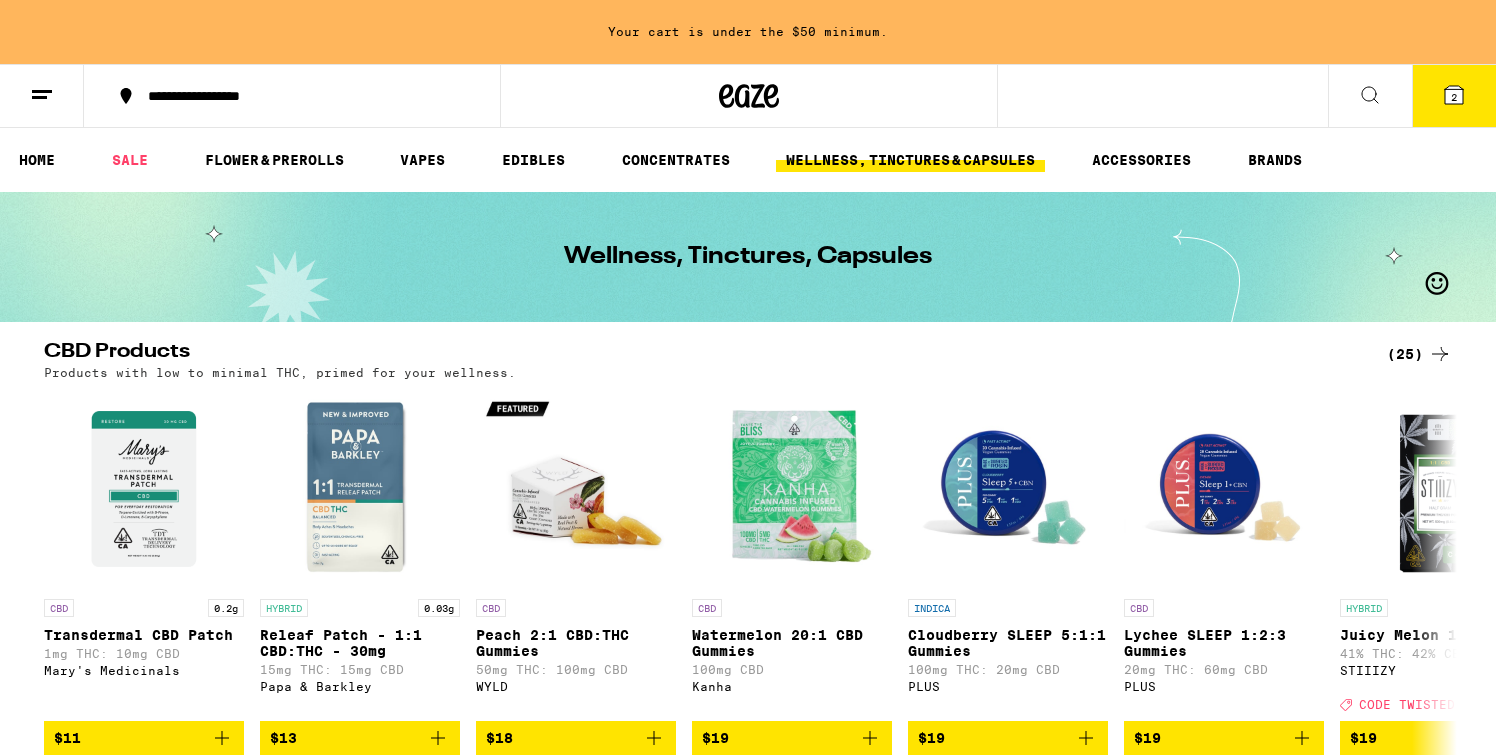 scroll, scrollTop: 0, scrollLeft: 0, axis: both 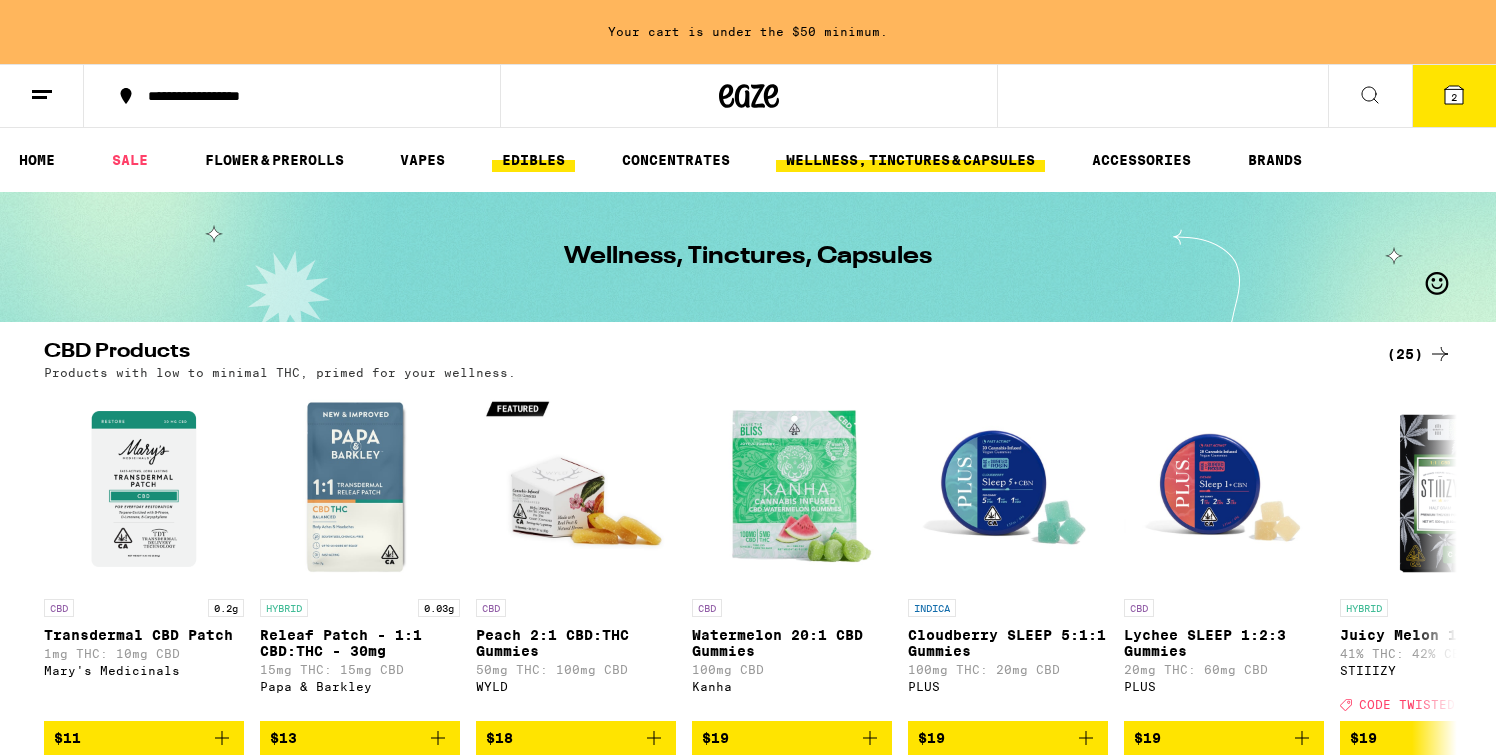 click on "EDIBLES" at bounding box center (533, 160) 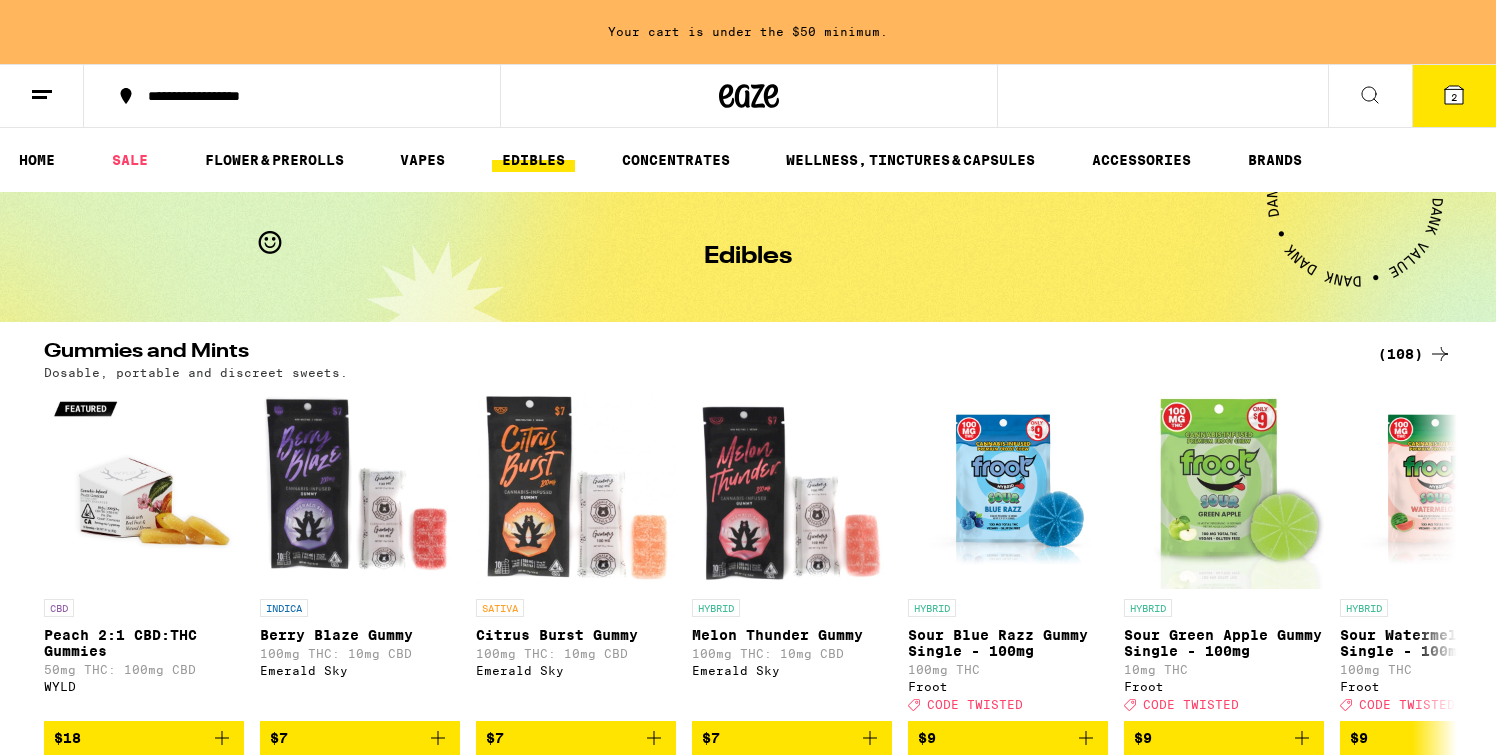 scroll, scrollTop: 0, scrollLeft: 0, axis: both 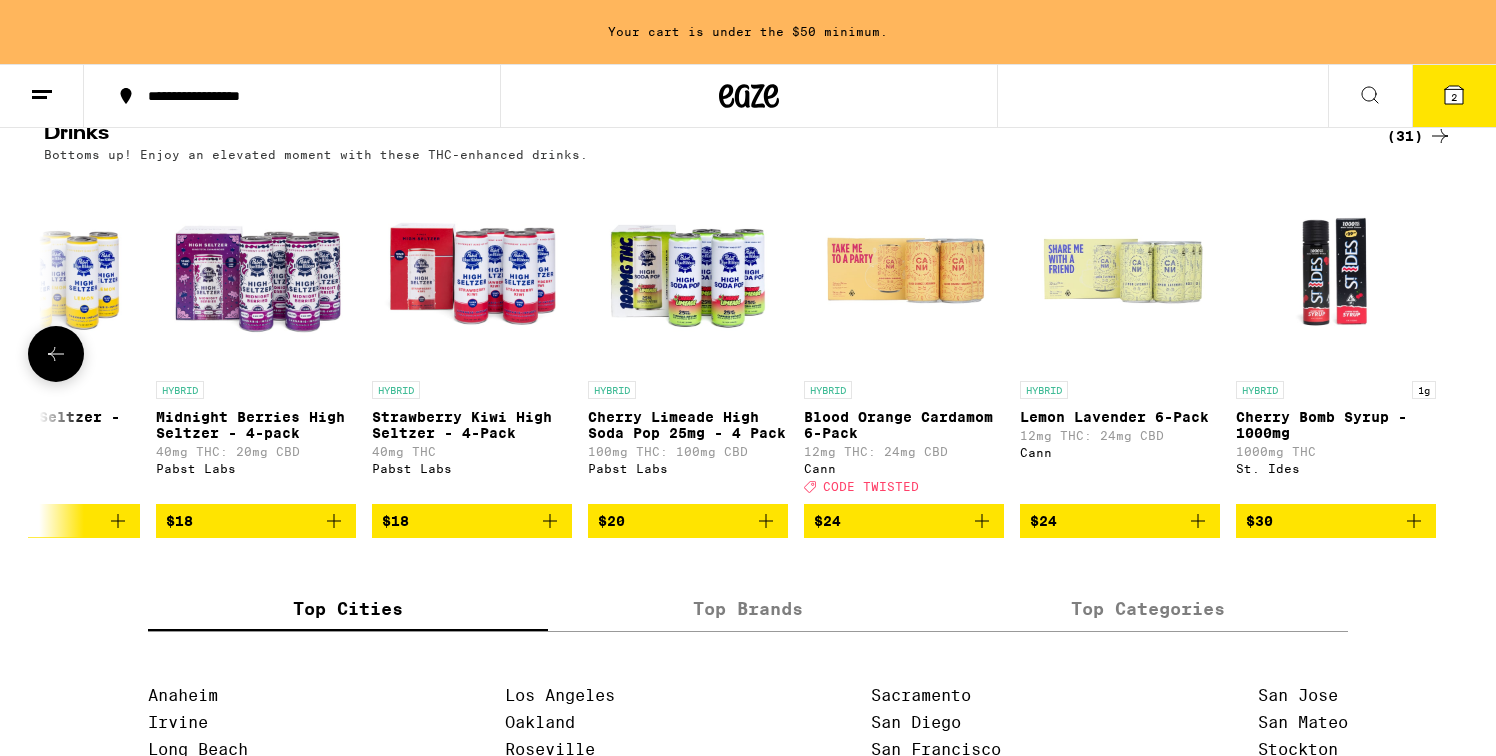 click on "$24" at bounding box center (1120, 521) 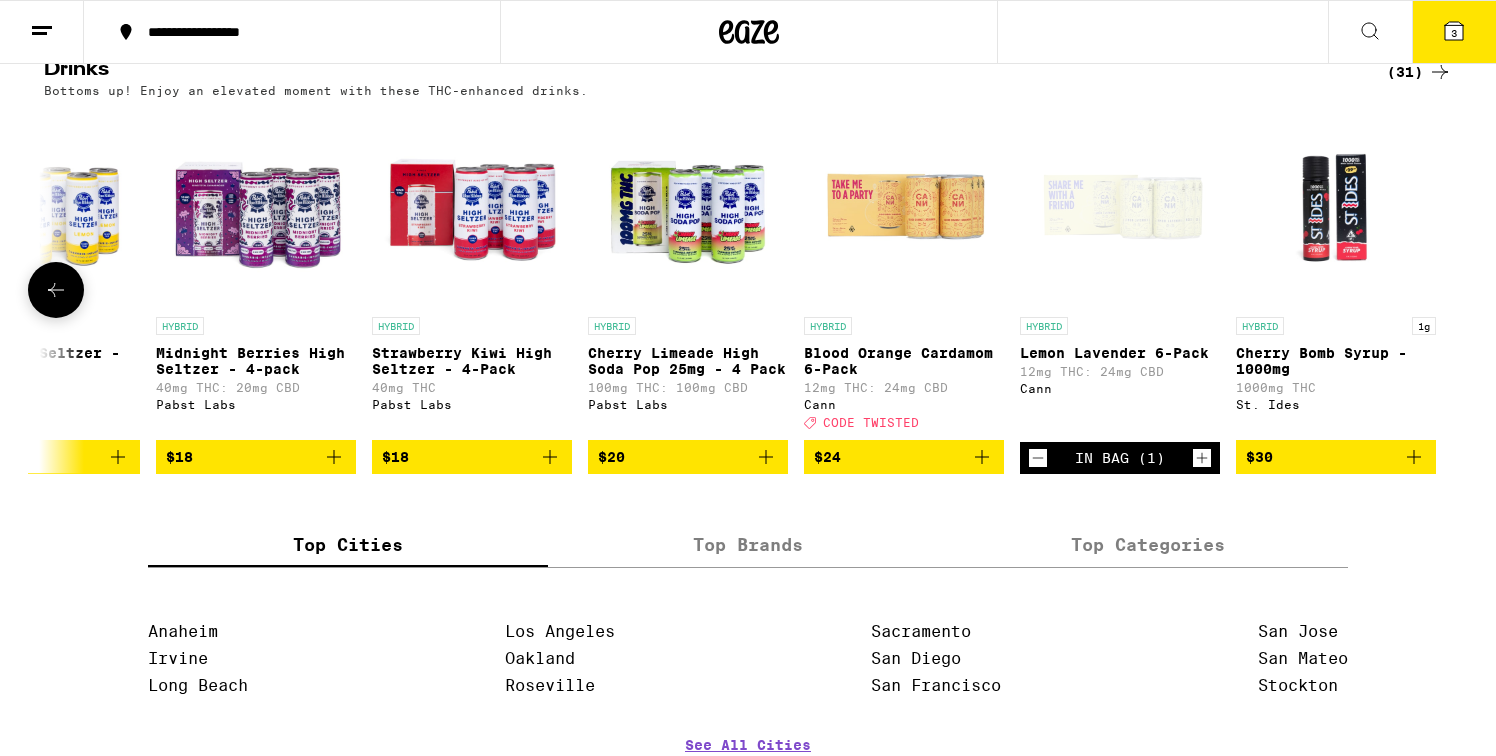 scroll, scrollTop: 1062, scrollLeft: 0, axis: vertical 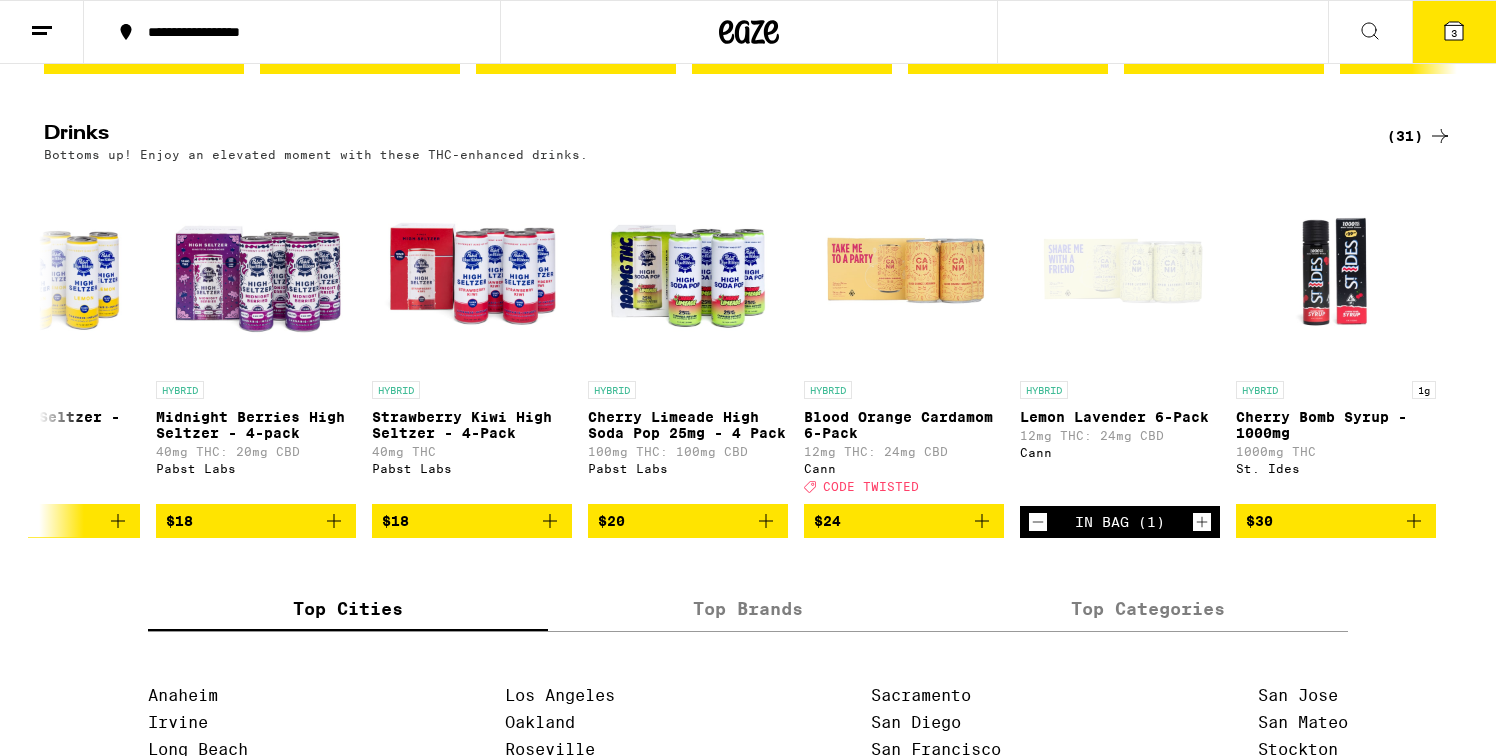 click 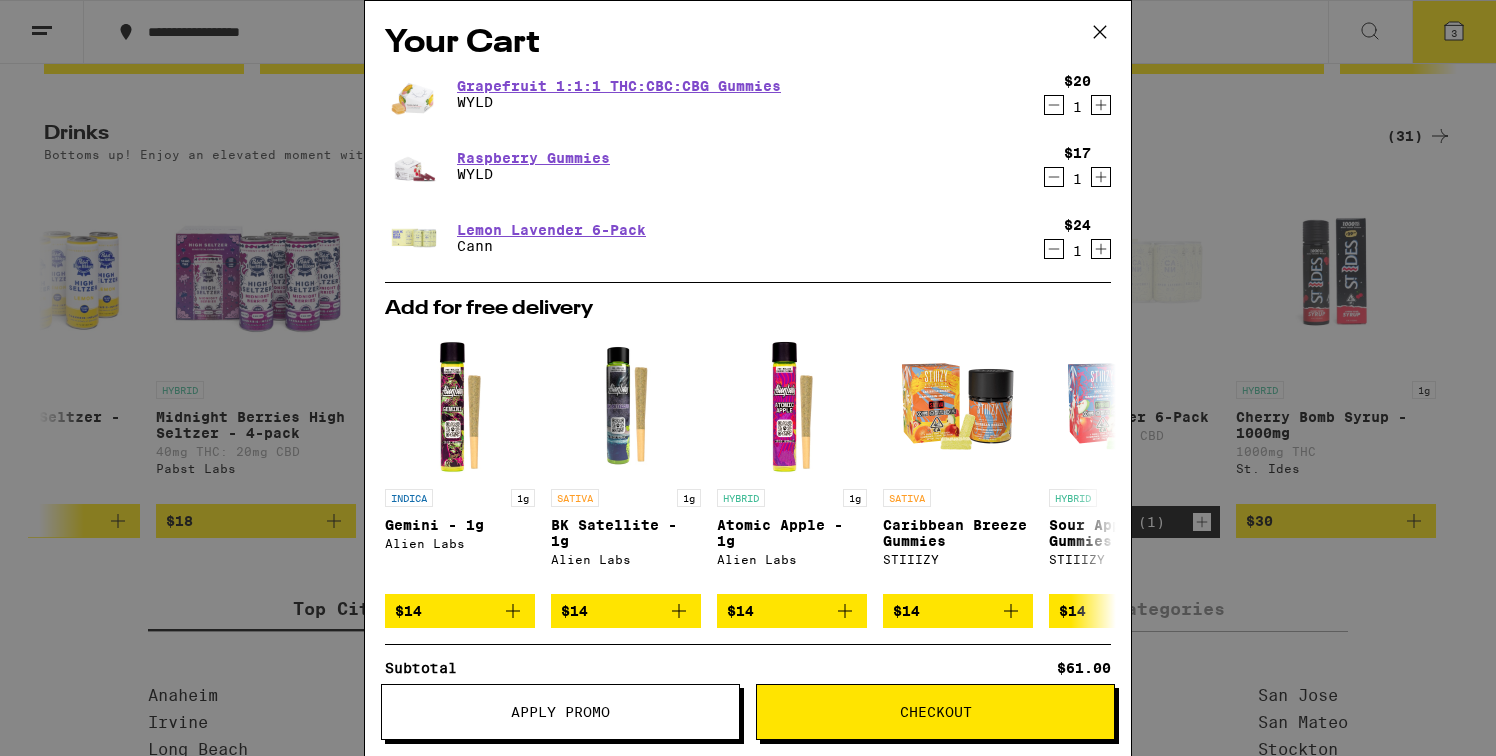 click 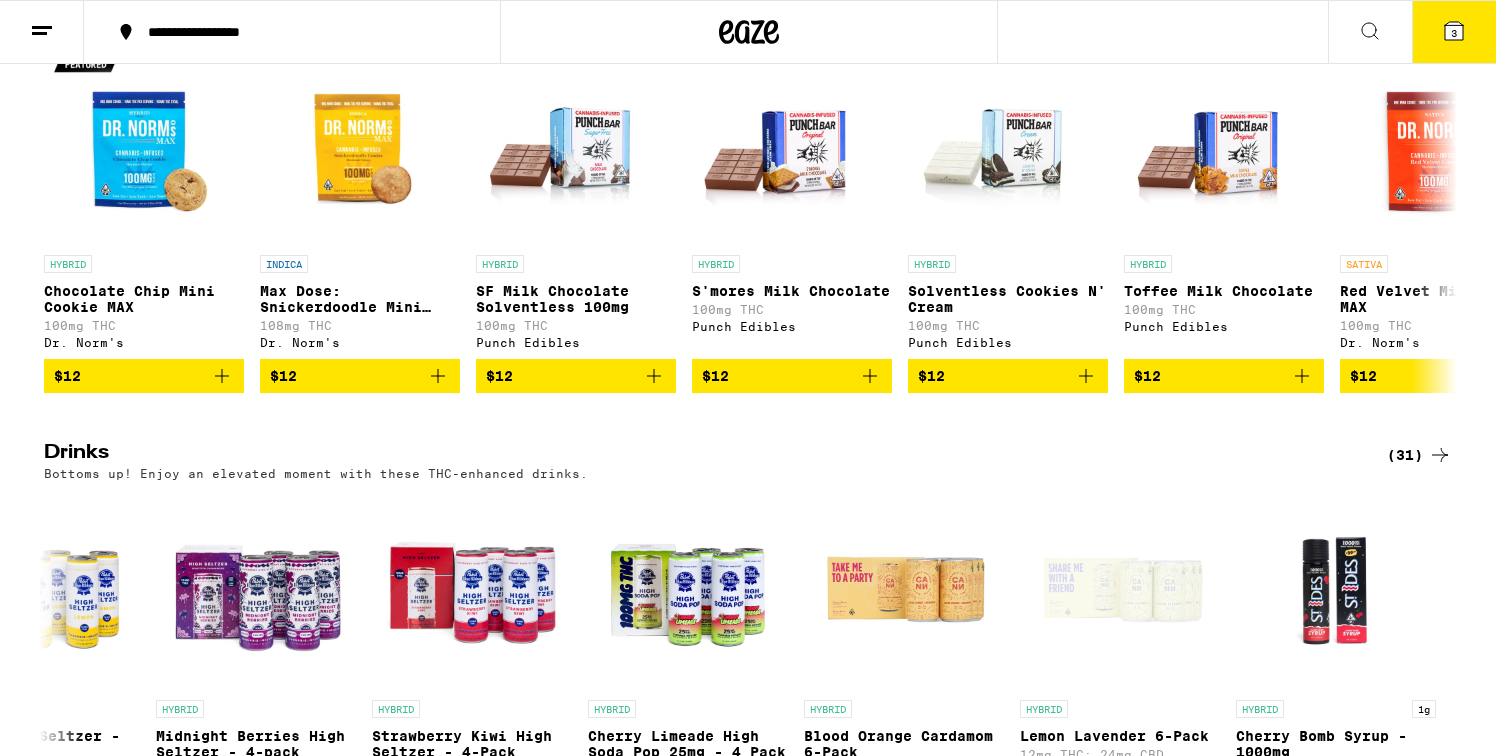 scroll, scrollTop: 0, scrollLeft: 0, axis: both 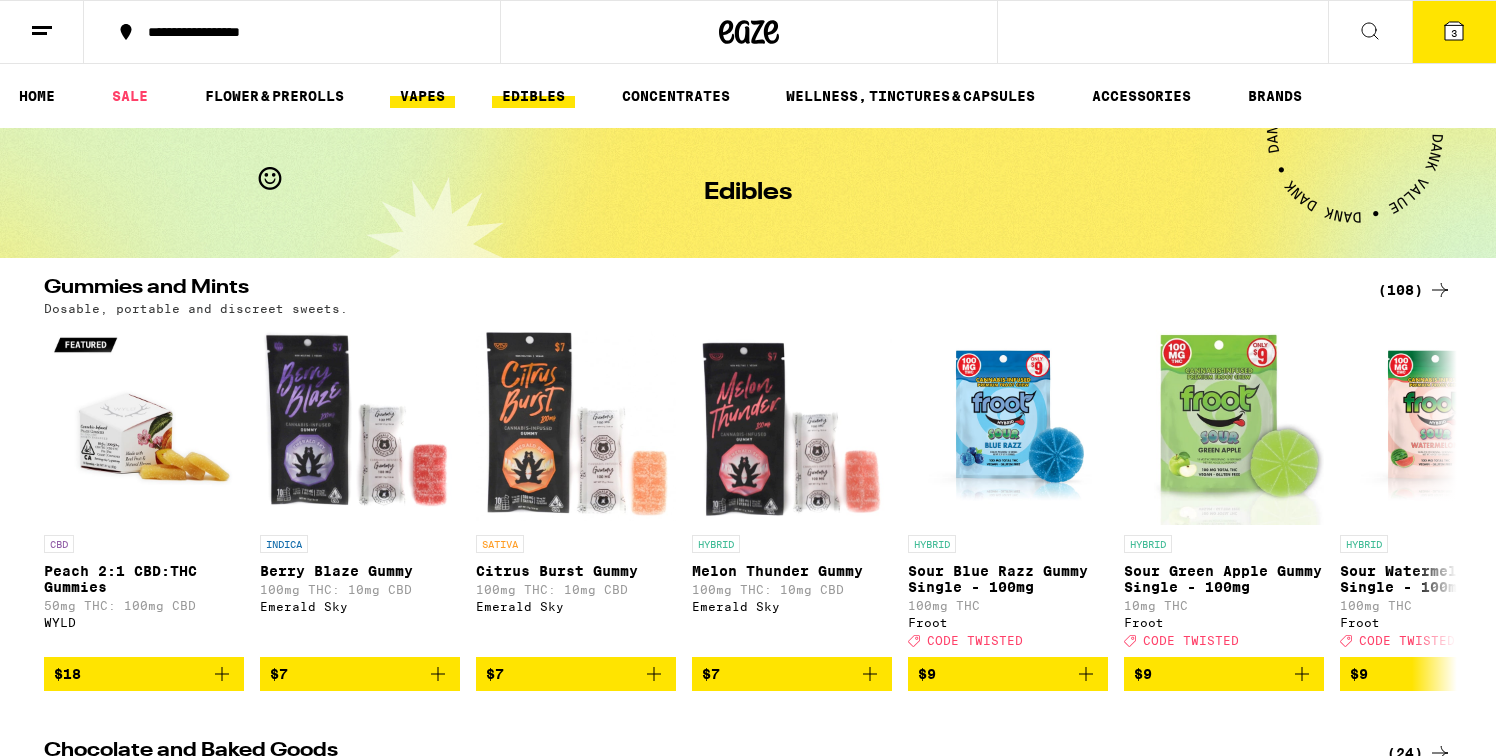 click on "VAPES" at bounding box center [422, 96] 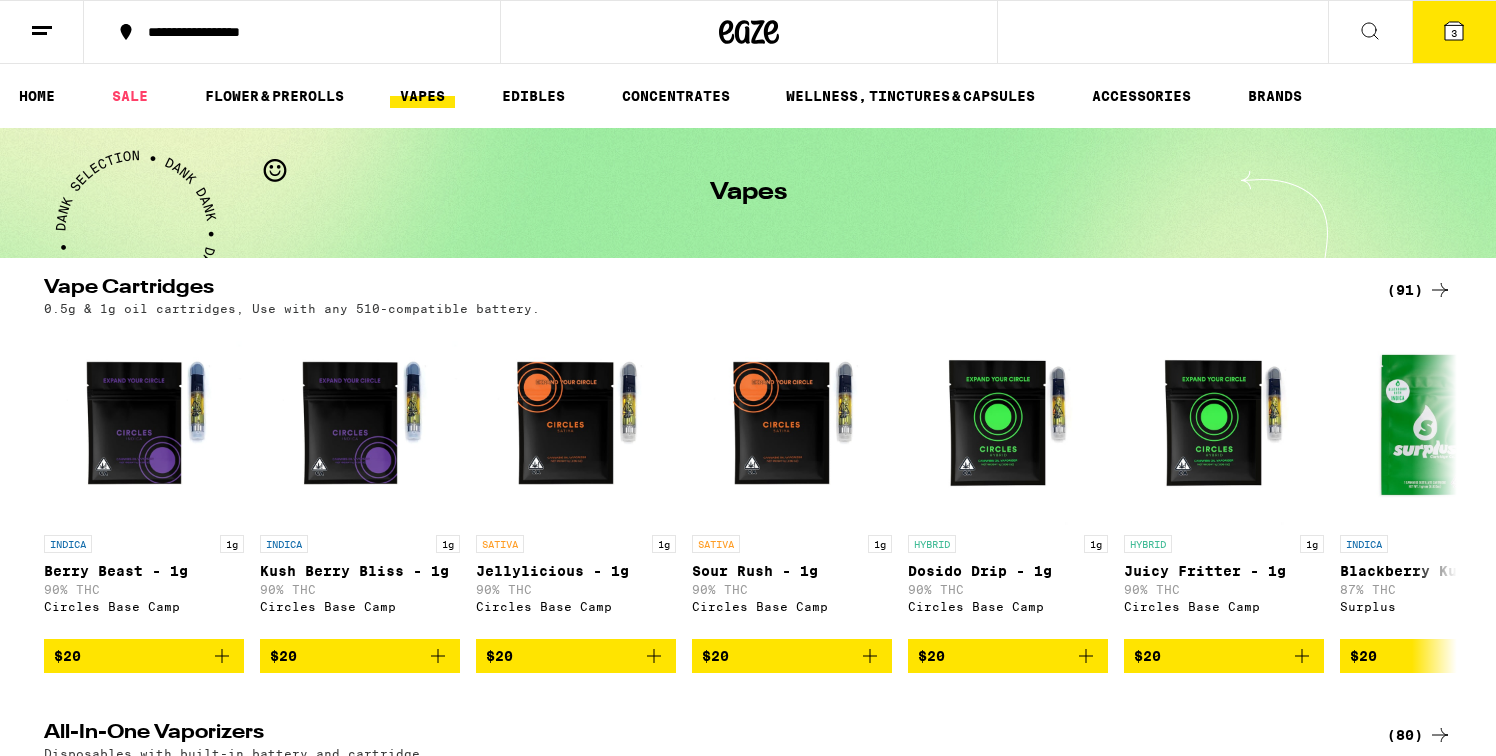 scroll, scrollTop: 0, scrollLeft: 0, axis: both 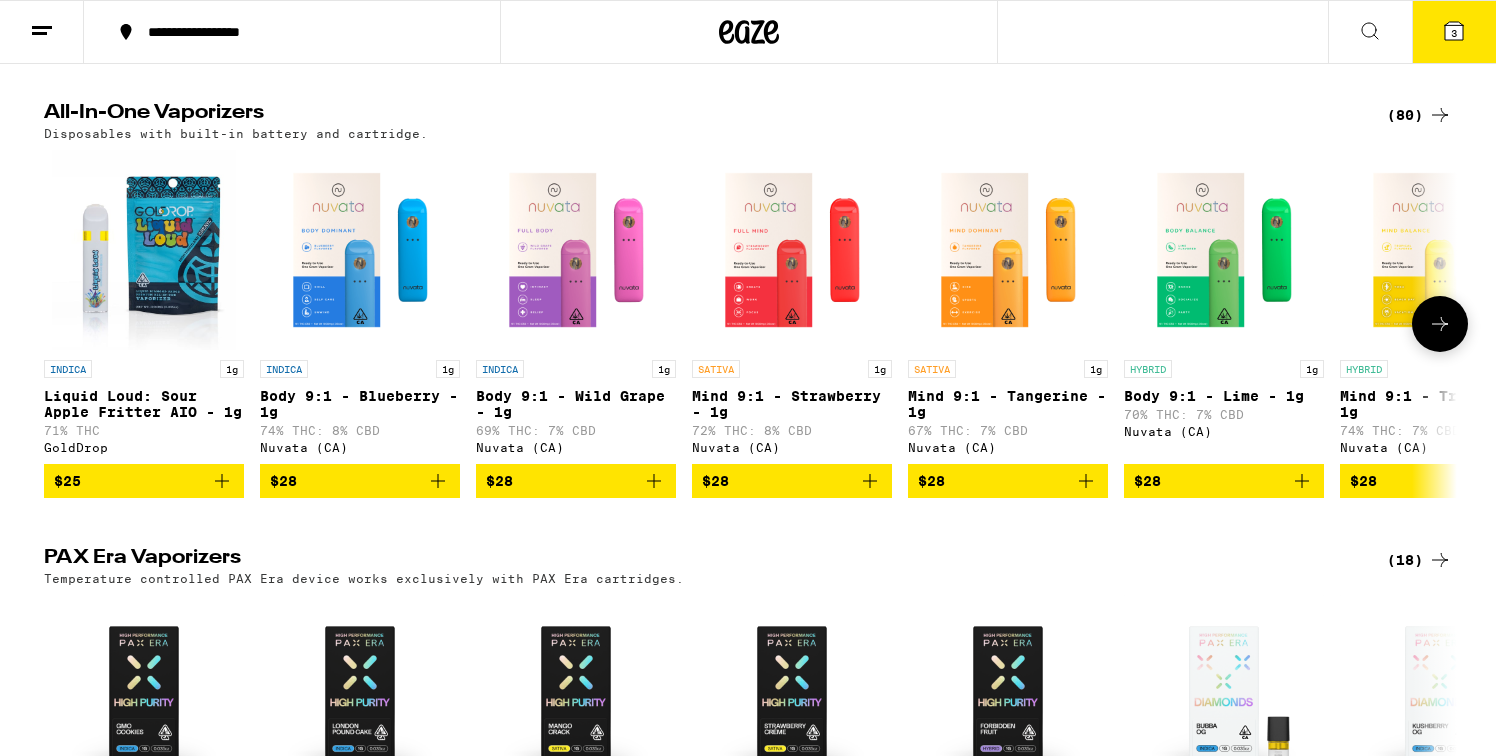 click 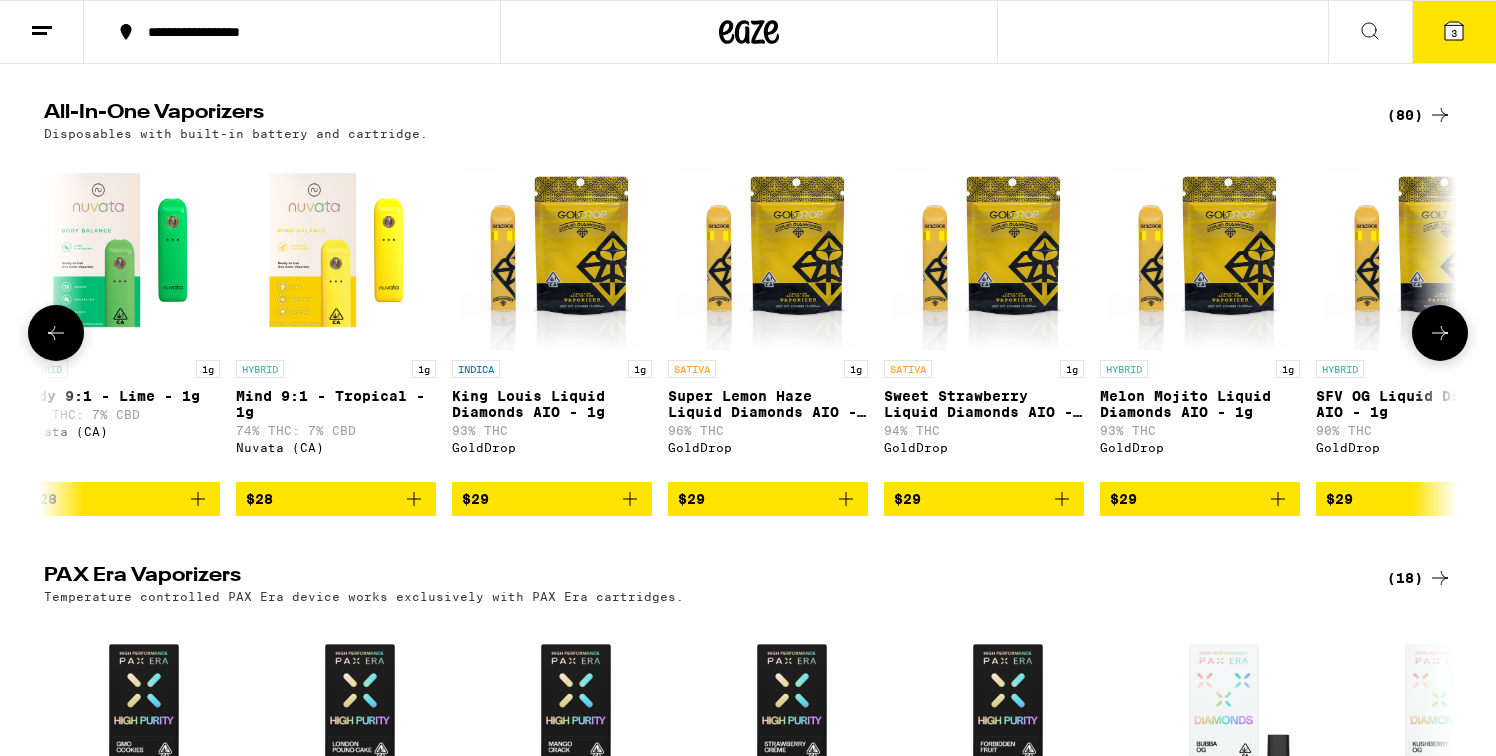 scroll, scrollTop: 0, scrollLeft: 1190, axis: horizontal 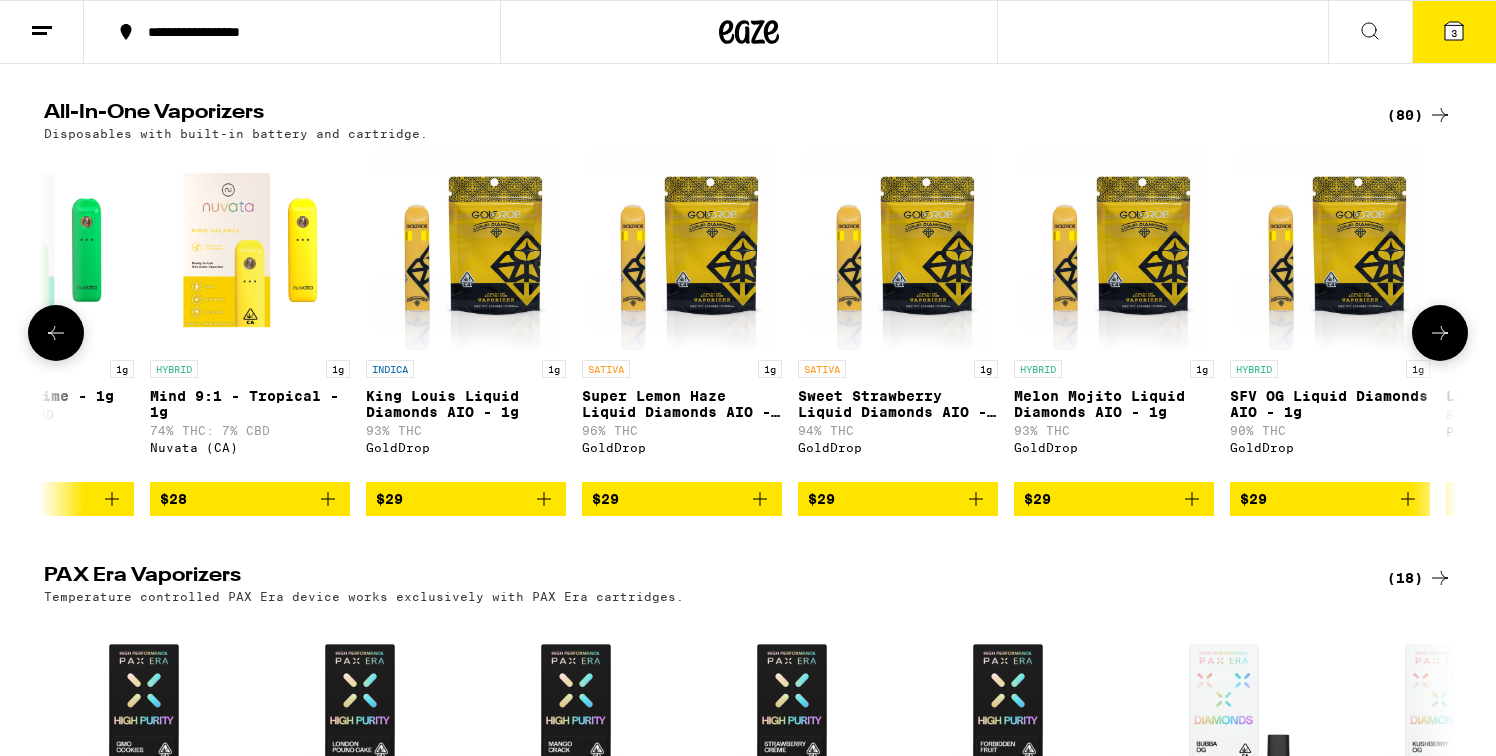 click at bounding box center (1440, 333) 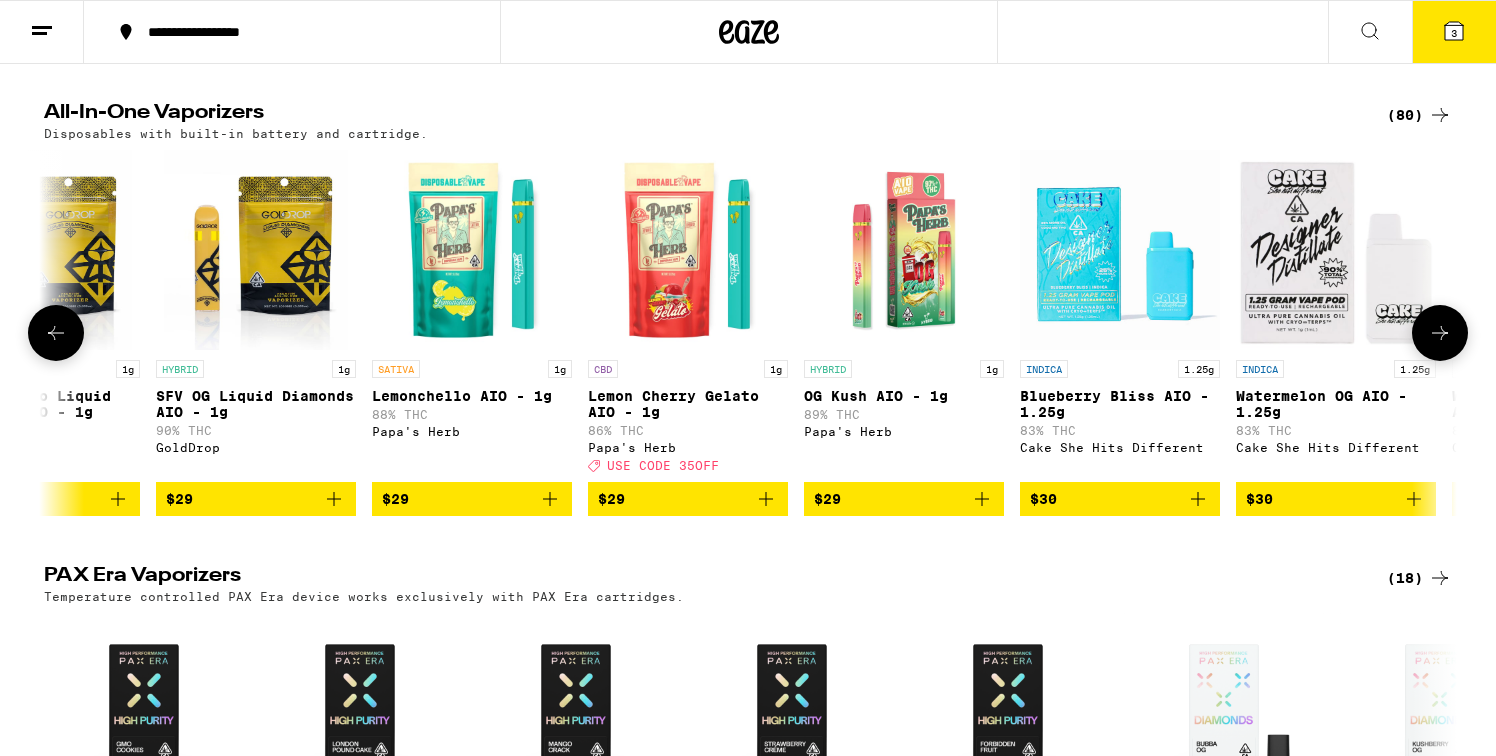 scroll, scrollTop: 0, scrollLeft: 2380, axis: horizontal 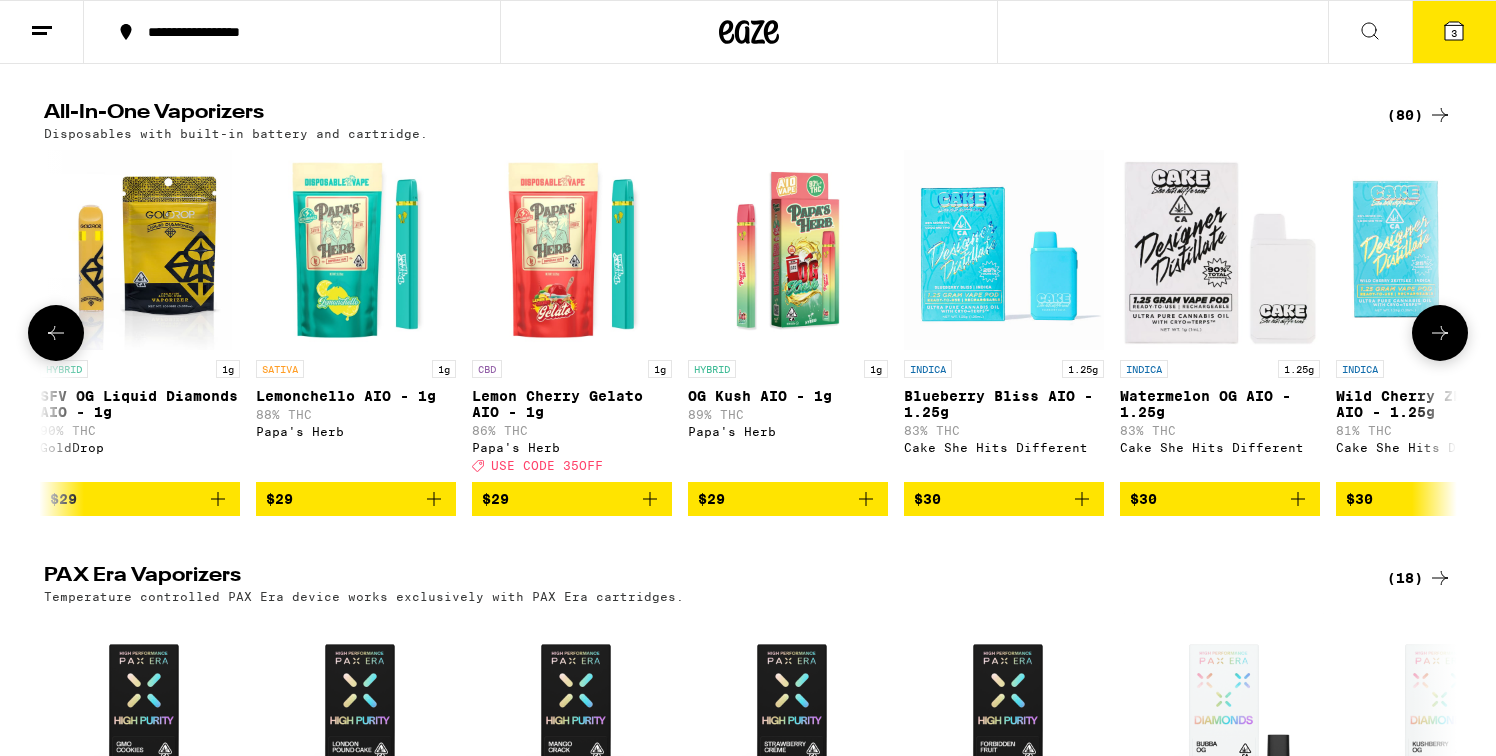 click at bounding box center [1440, 333] 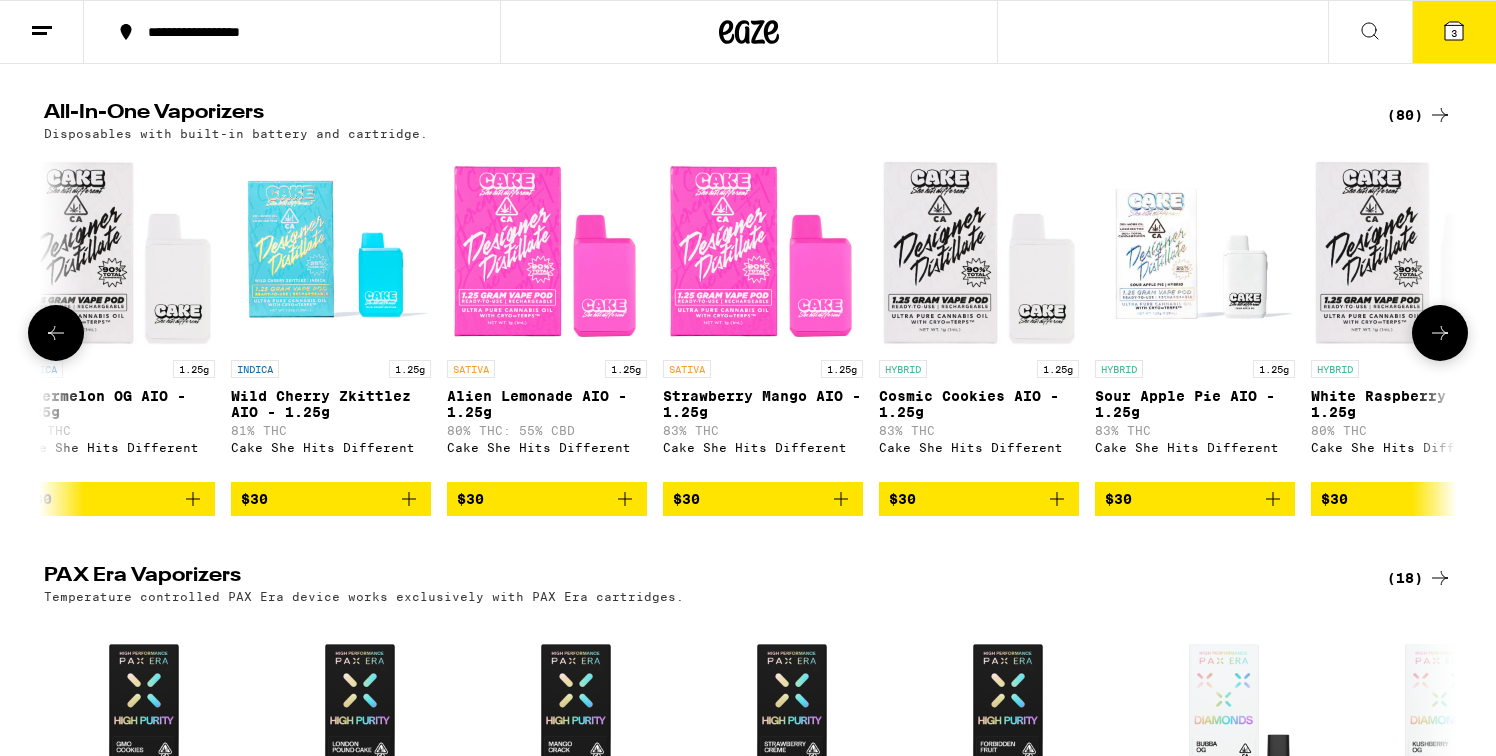 scroll, scrollTop: 0, scrollLeft: 3570, axis: horizontal 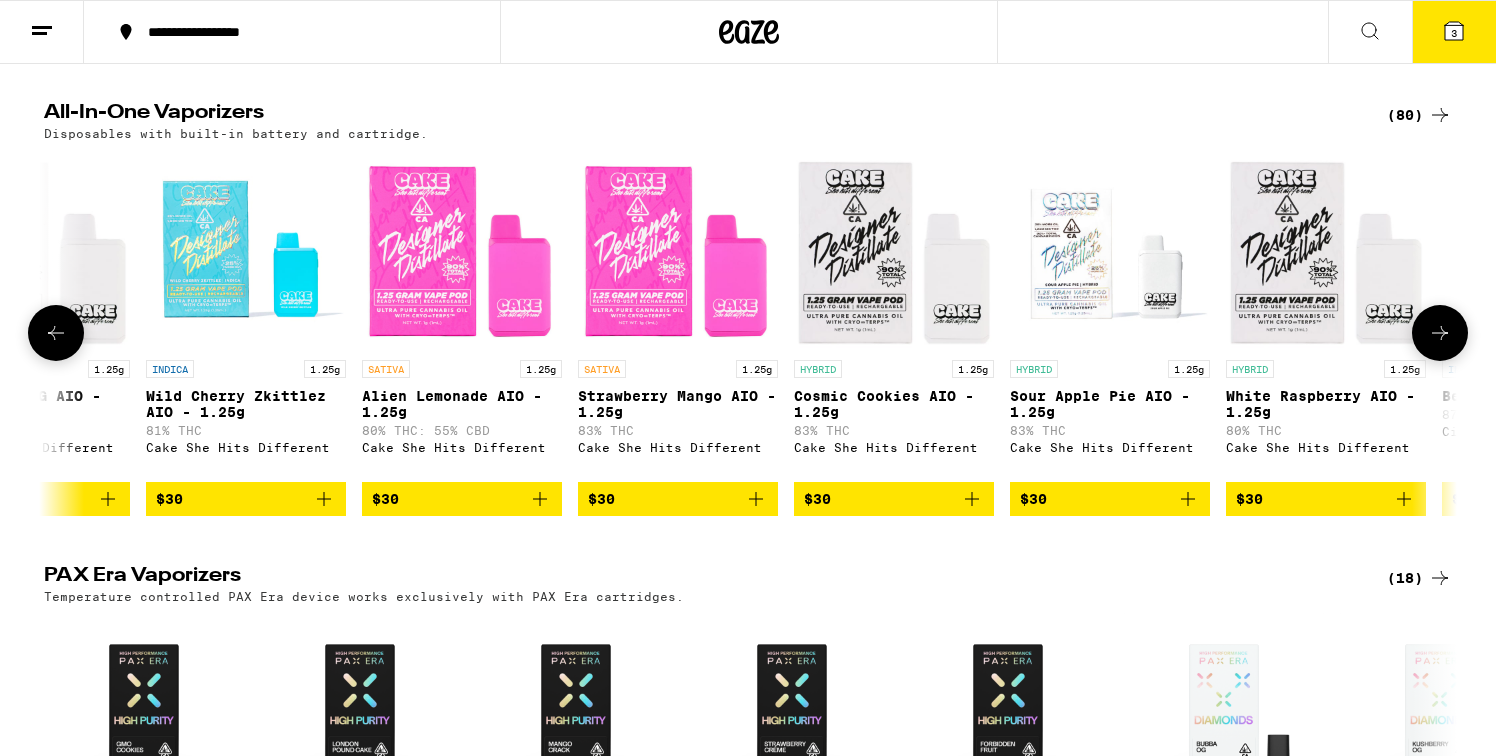 click at bounding box center [1440, 333] 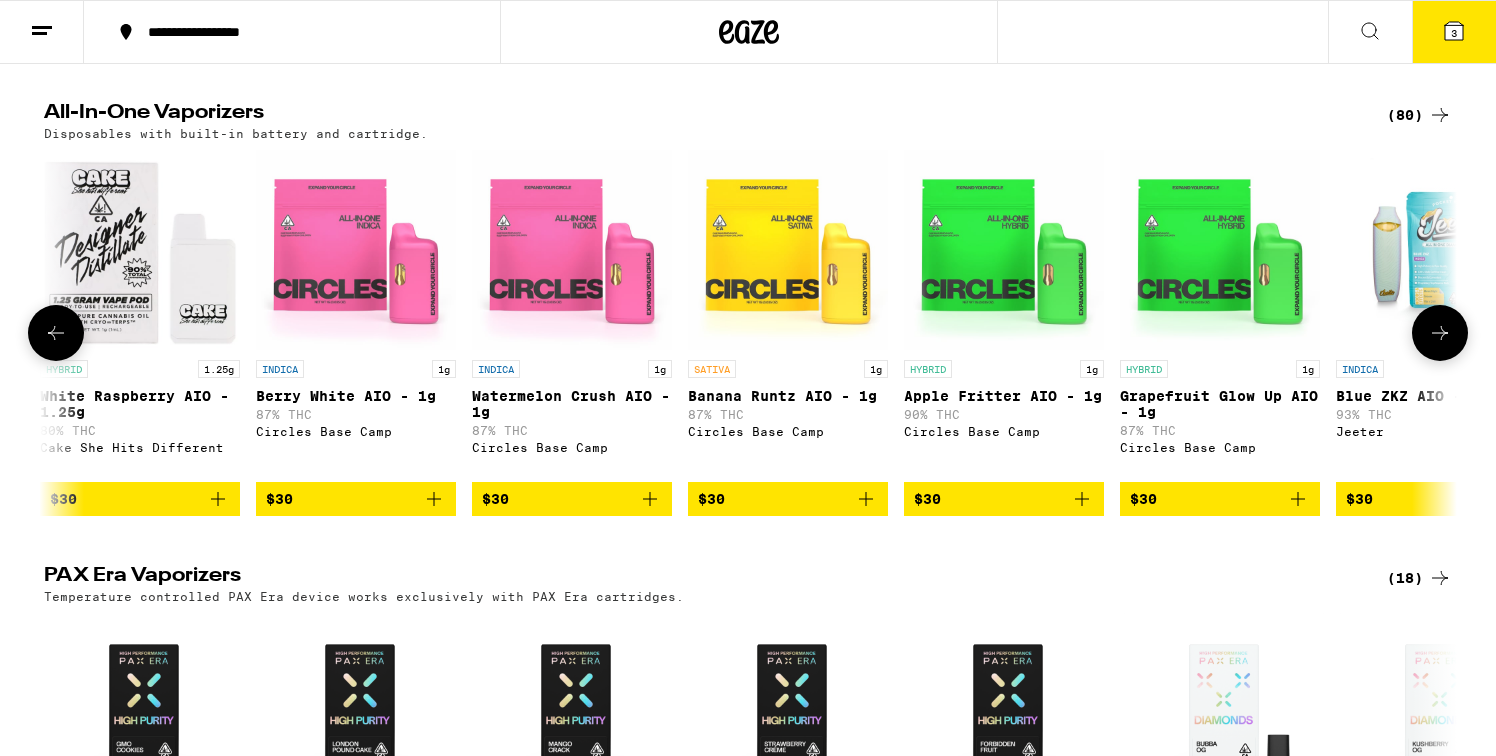 scroll, scrollTop: 0, scrollLeft: 4760, axis: horizontal 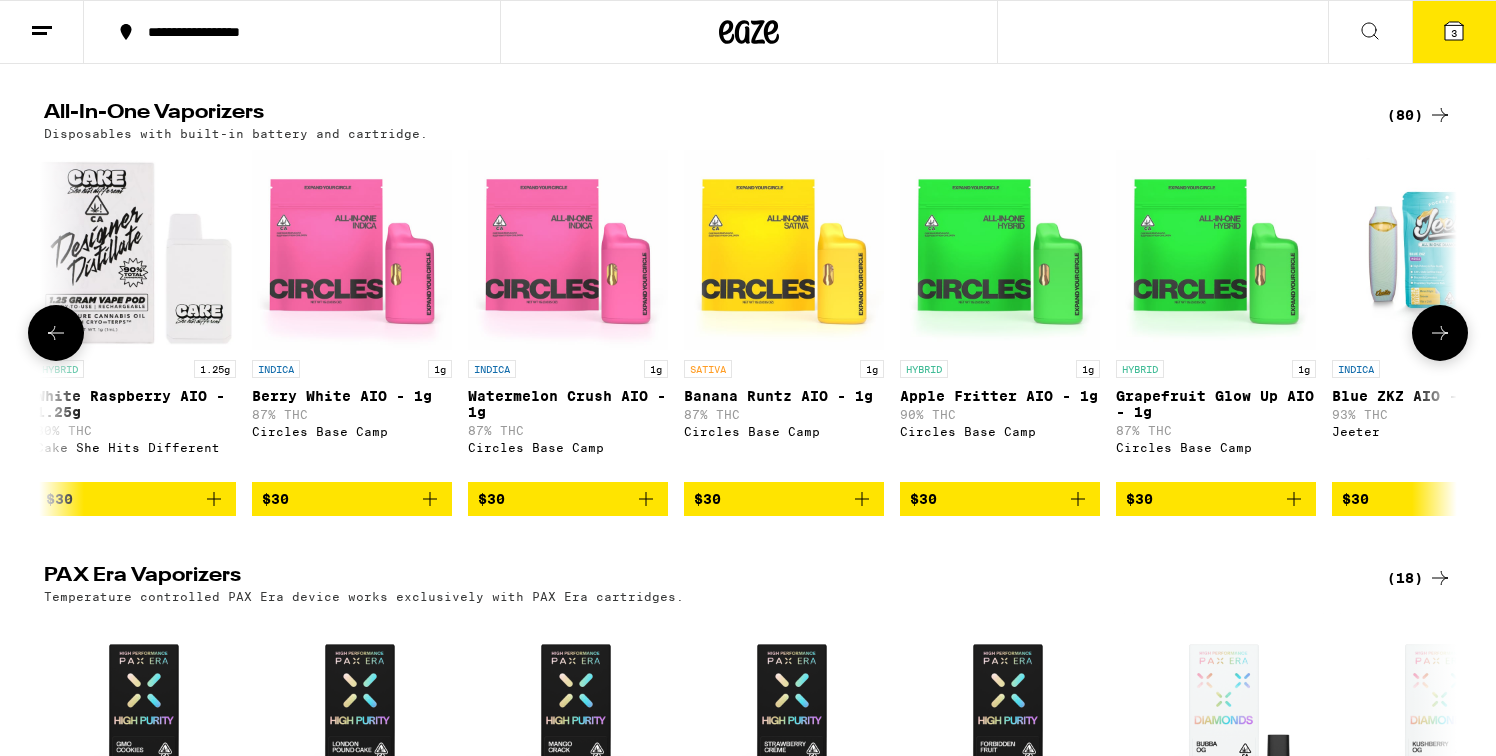 click on "$30" at bounding box center [784, 499] 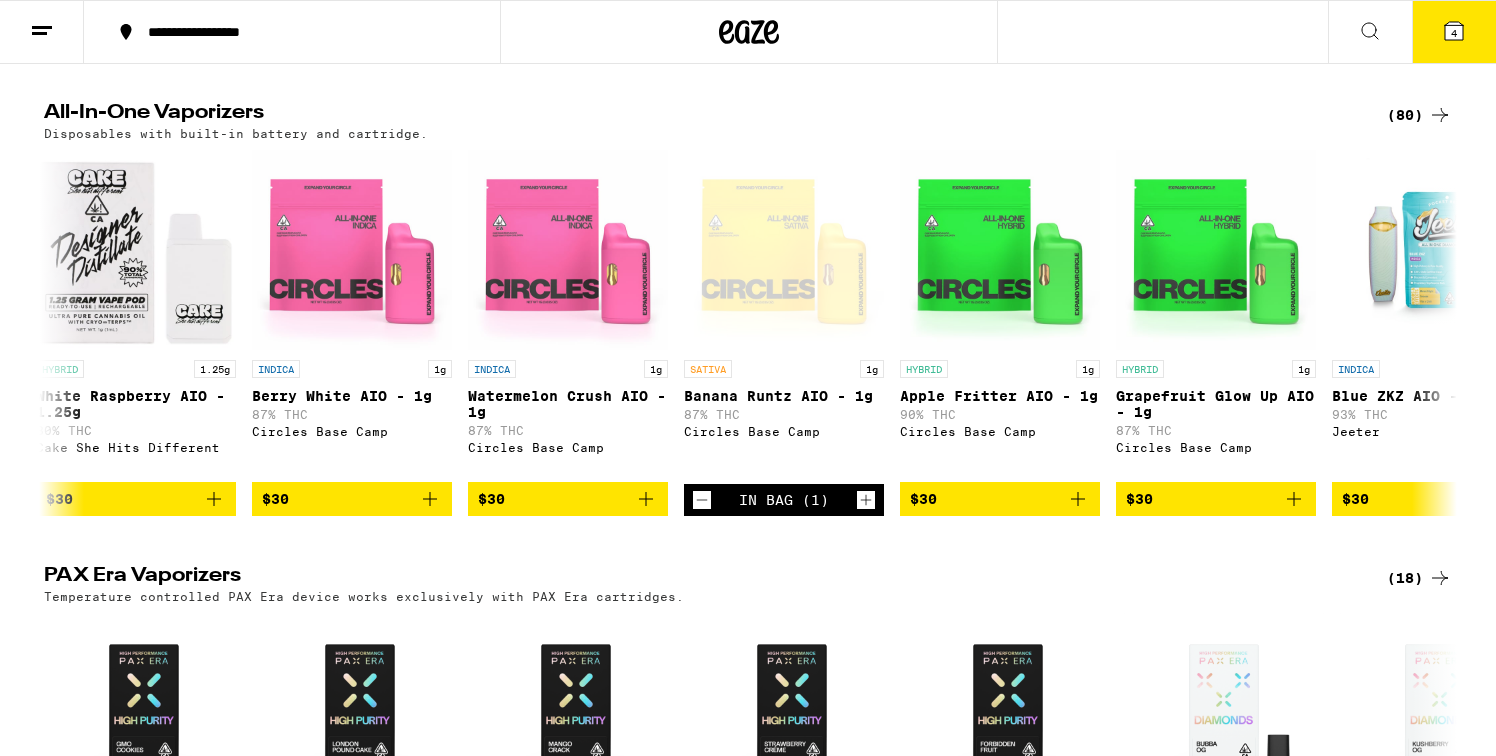 click on "4" at bounding box center (1454, 33) 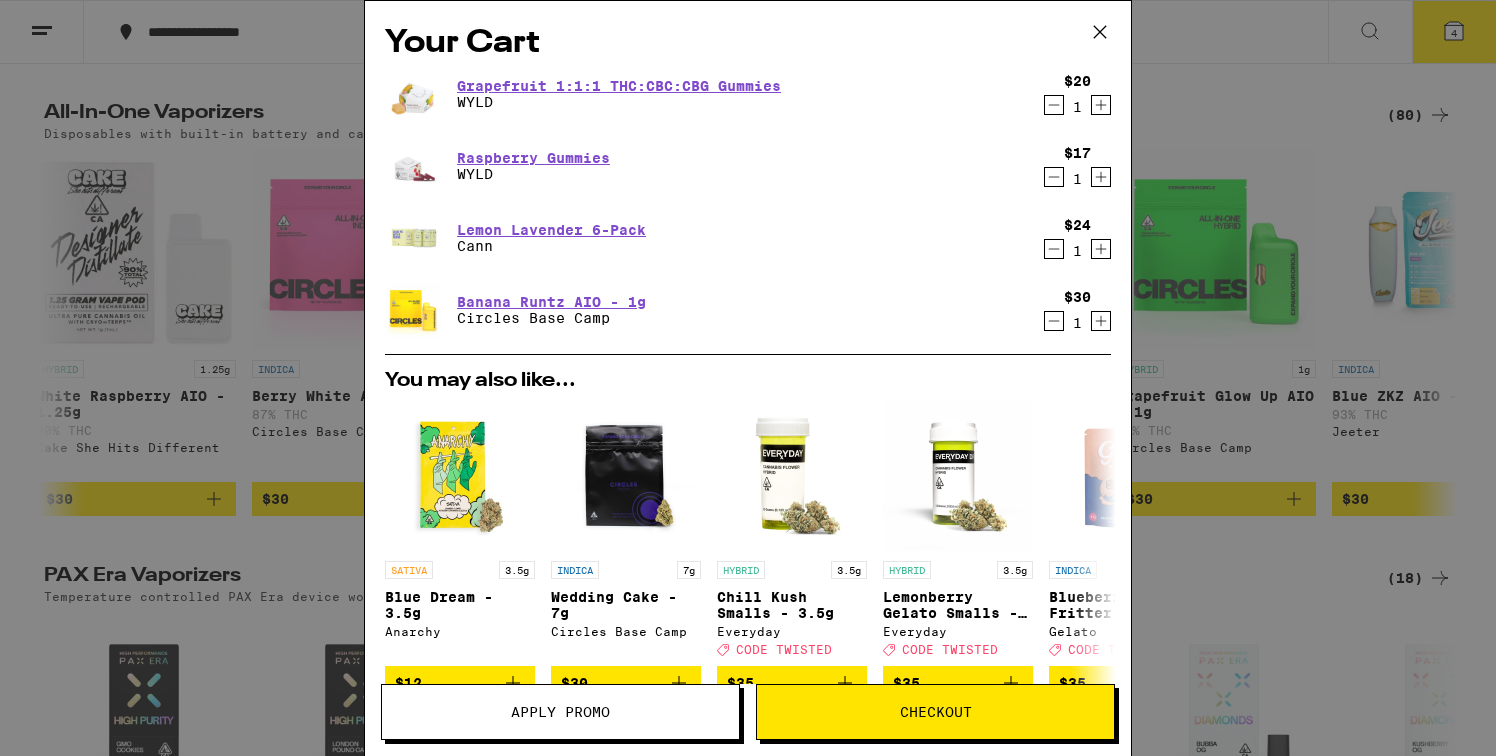 scroll, scrollTop: 191, scrollLeft: 0, axis: vertical 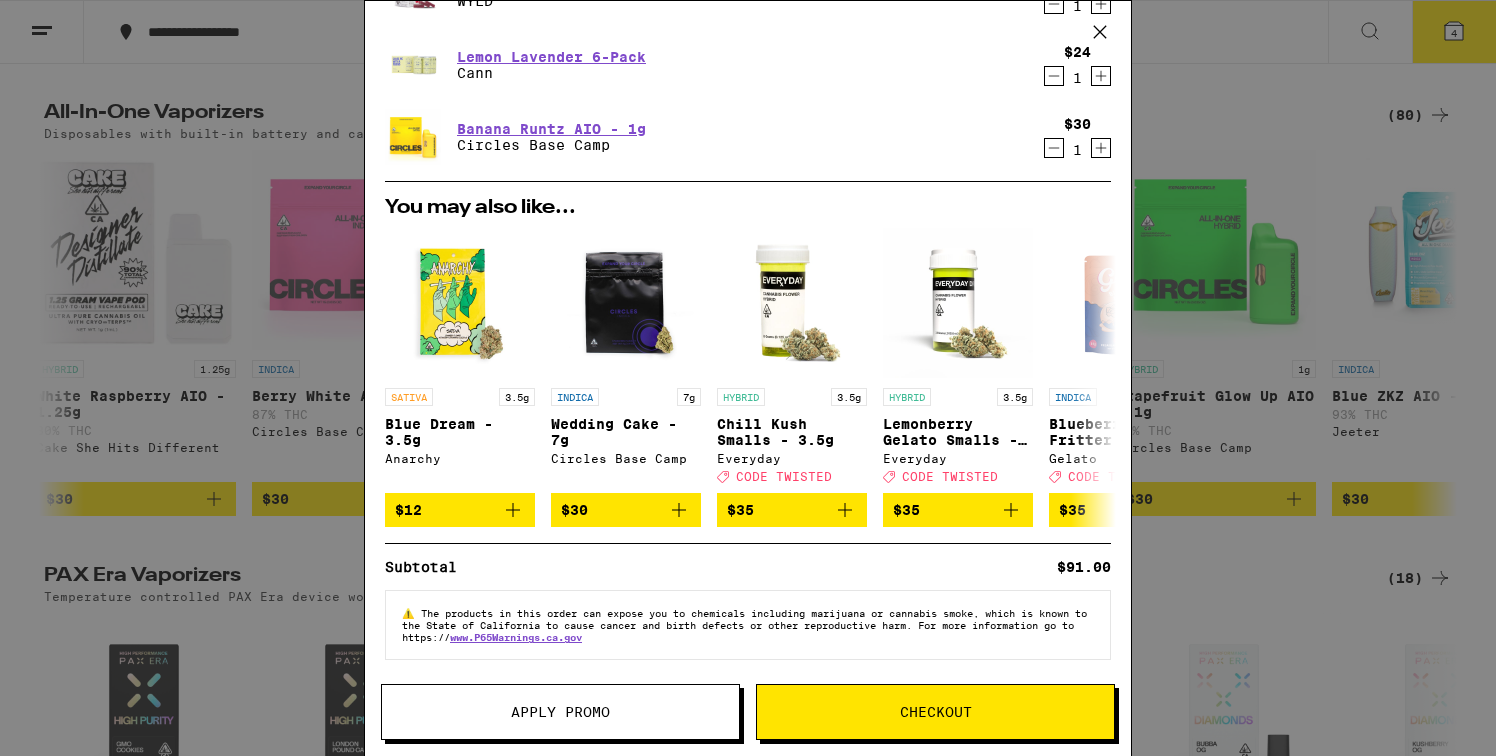 click on "Checkout" at bounding box center [936, 712] 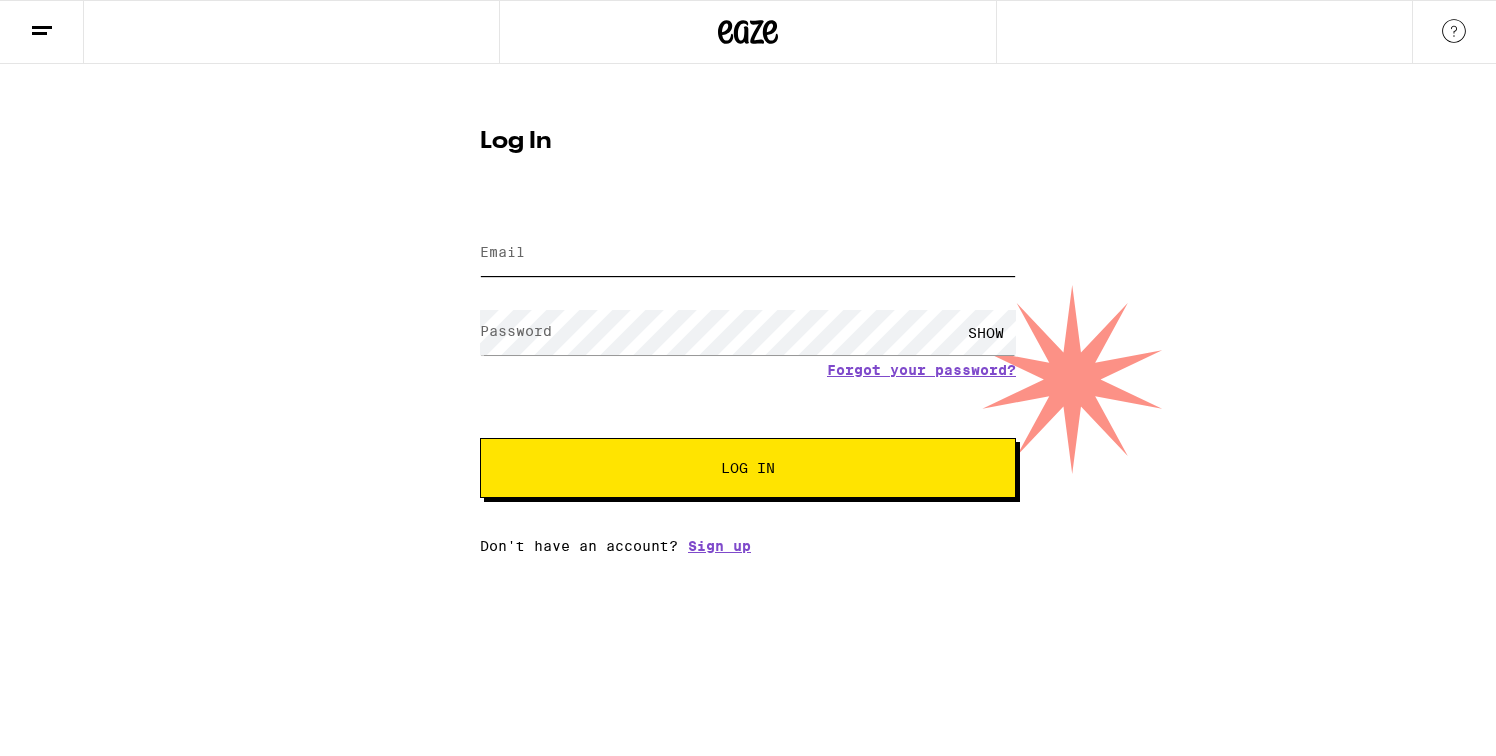 click on "Email" at bounding box center [748, 253] 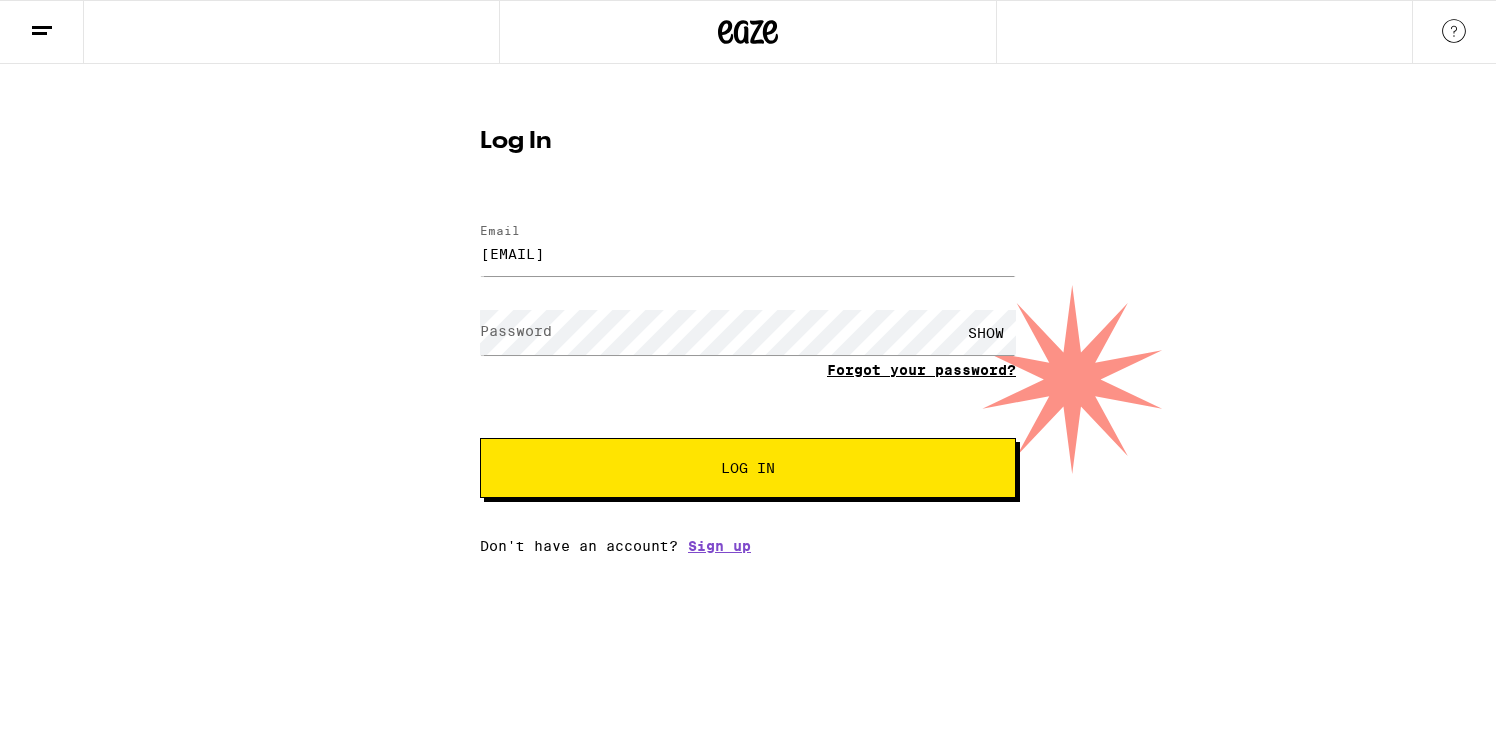 click on "Email Email [EMAIL] Password Password SHOW Forgot your password? Log In" at bounding box center [748, 351] 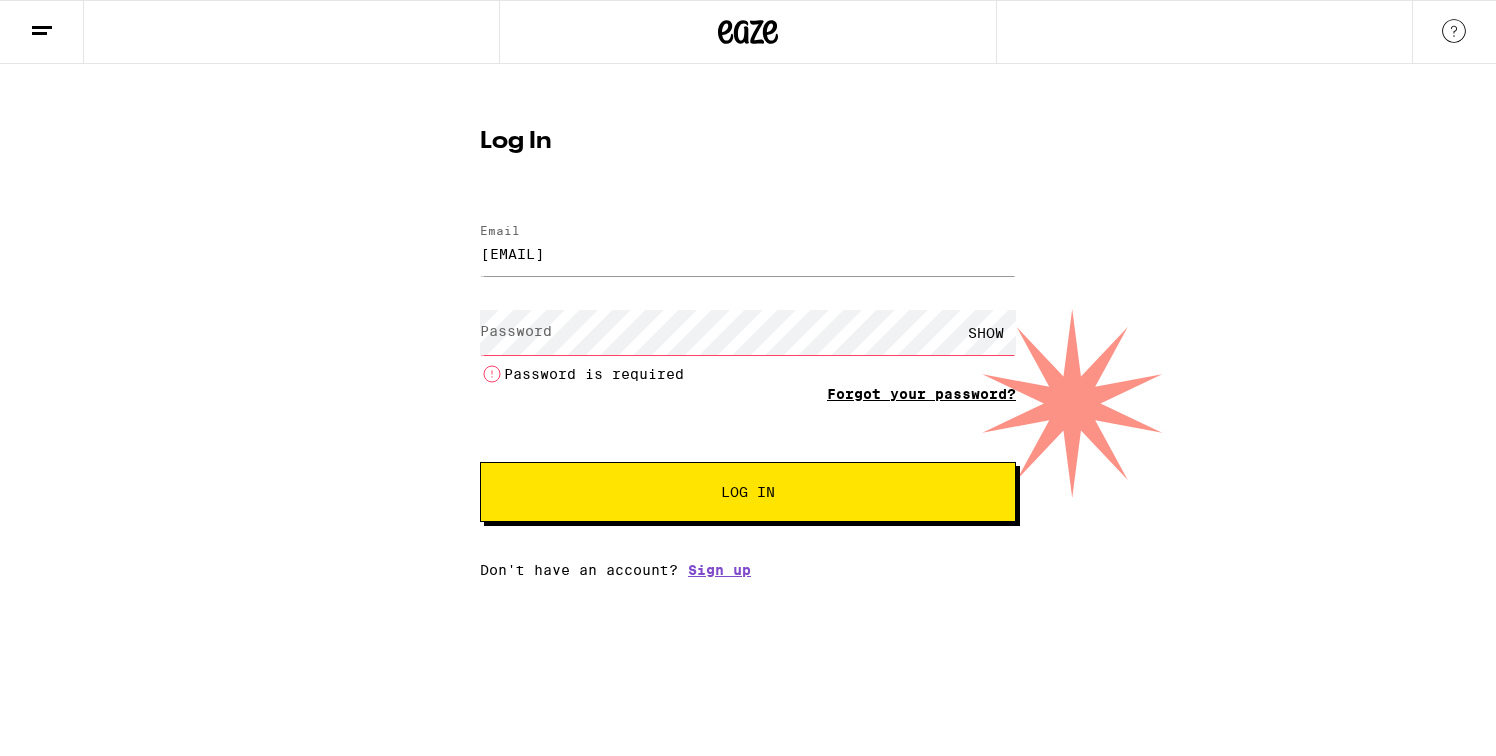 click on "Forgot your password?" at bounding box center [921, 394] 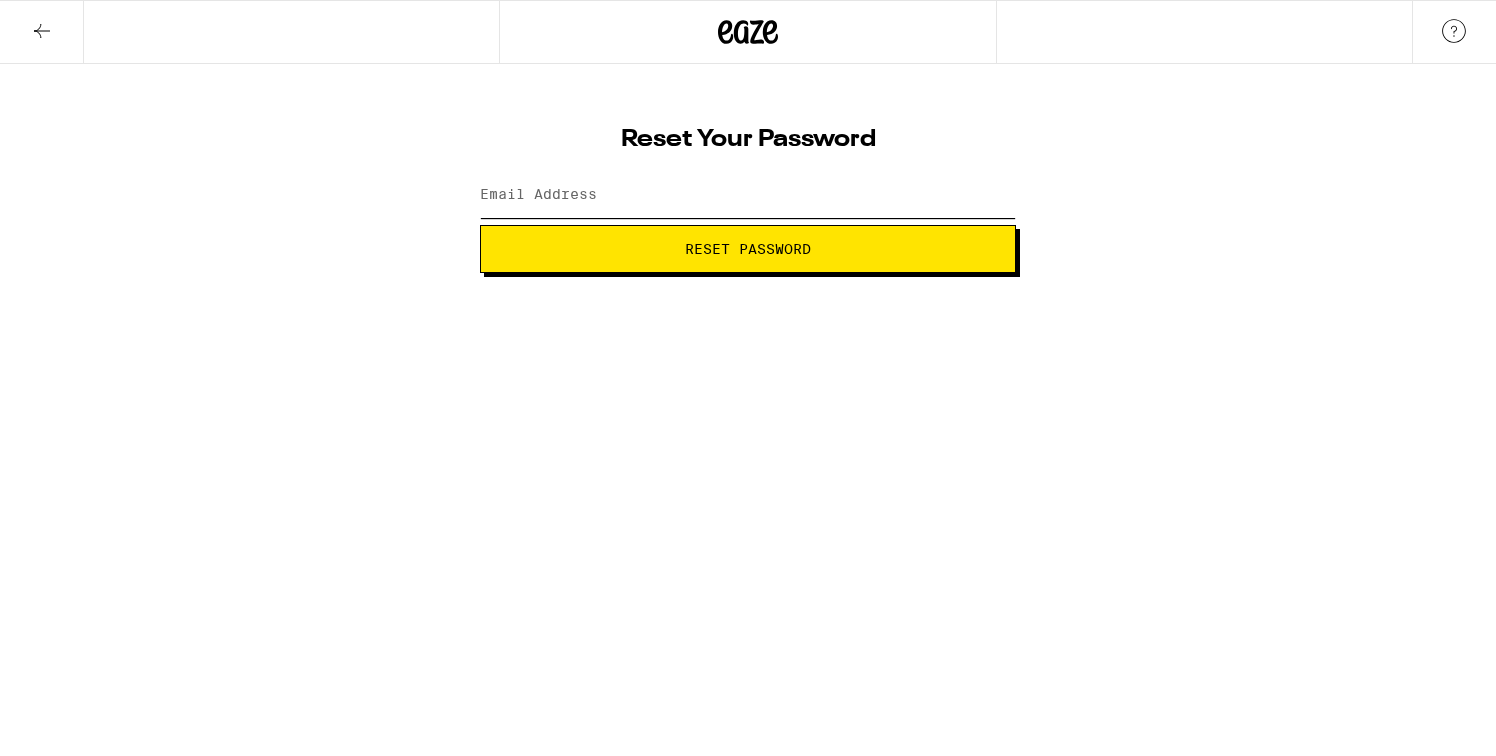 click on "Email Address" at bounding box center (748, 195) 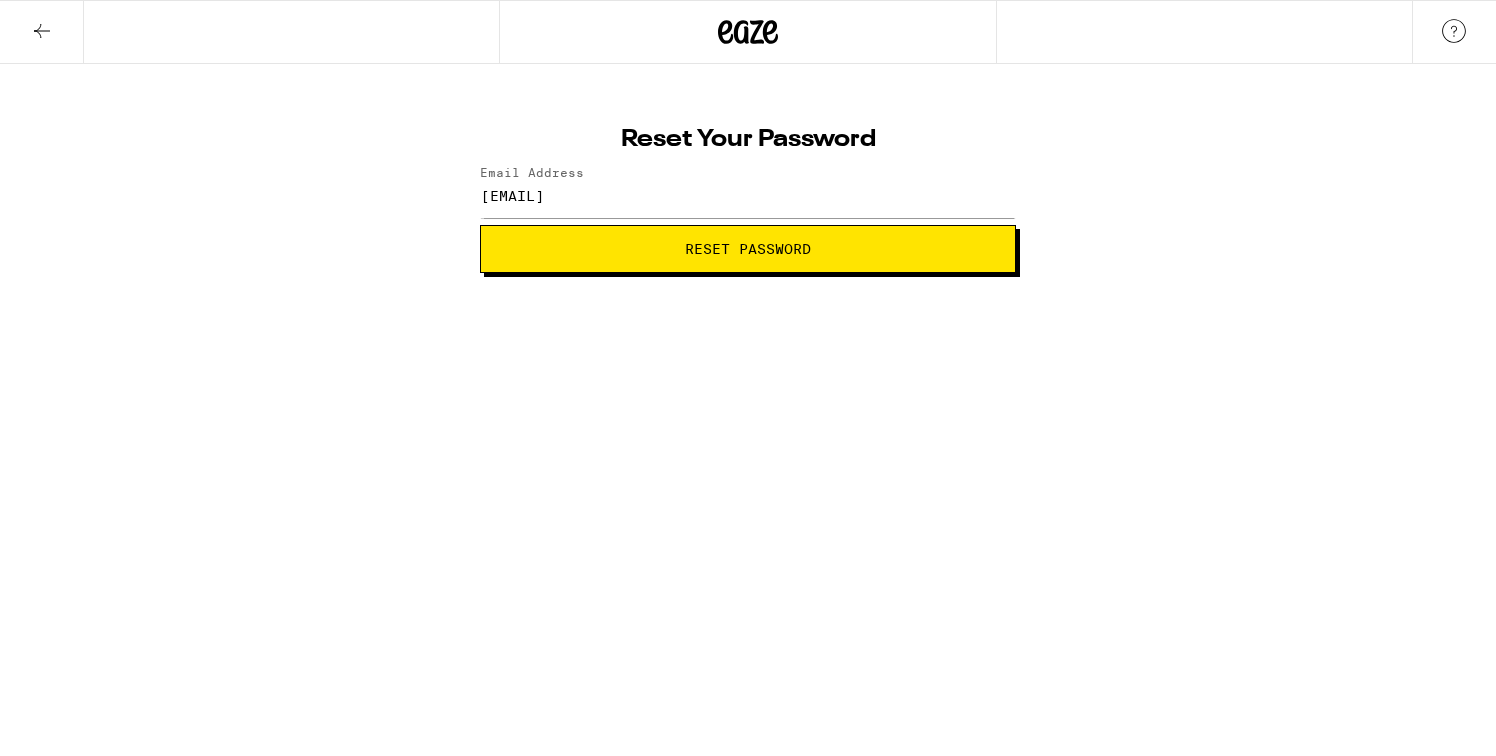 click on "Reset Password" at bounding box center [748, 249] 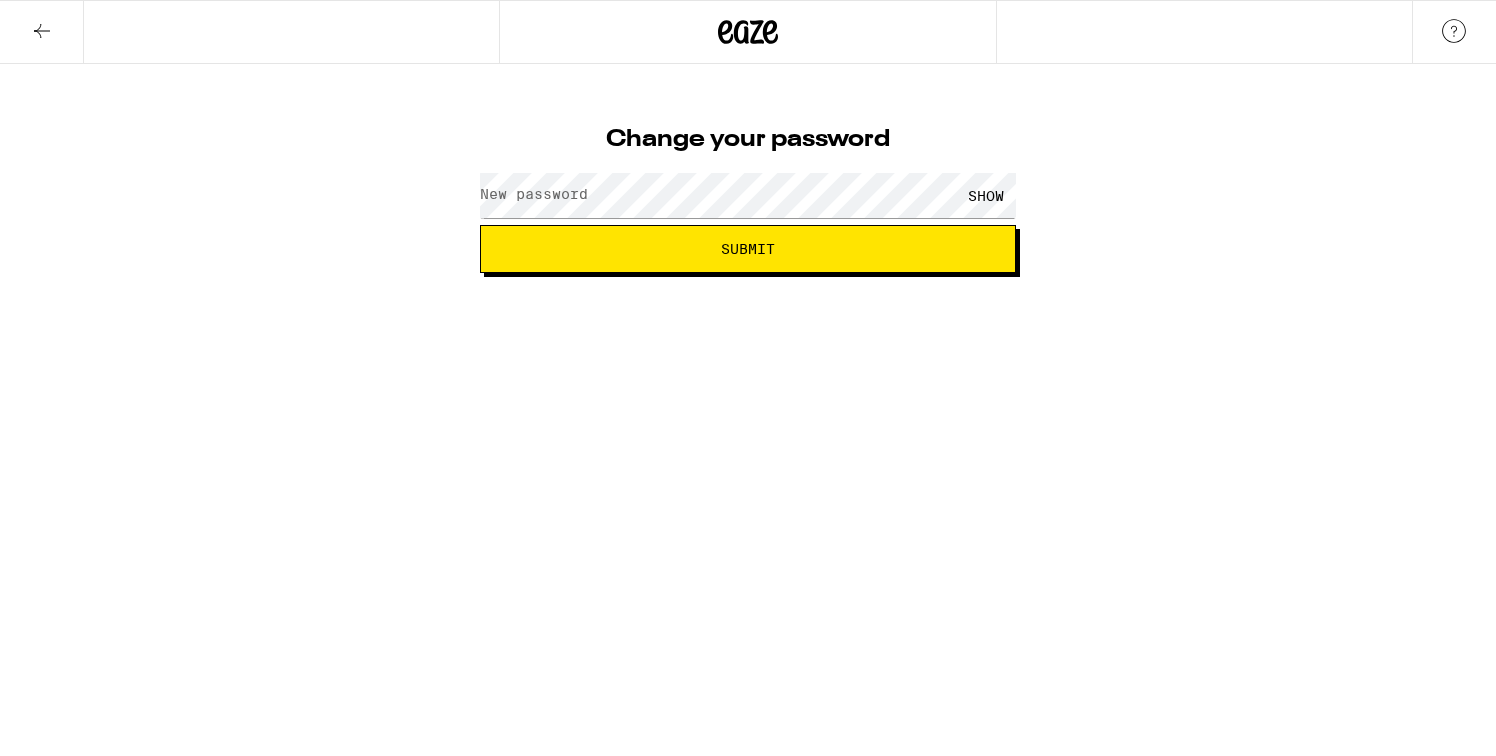 scroll, scrollTop: 0, scrollLeft: 0, axis: both 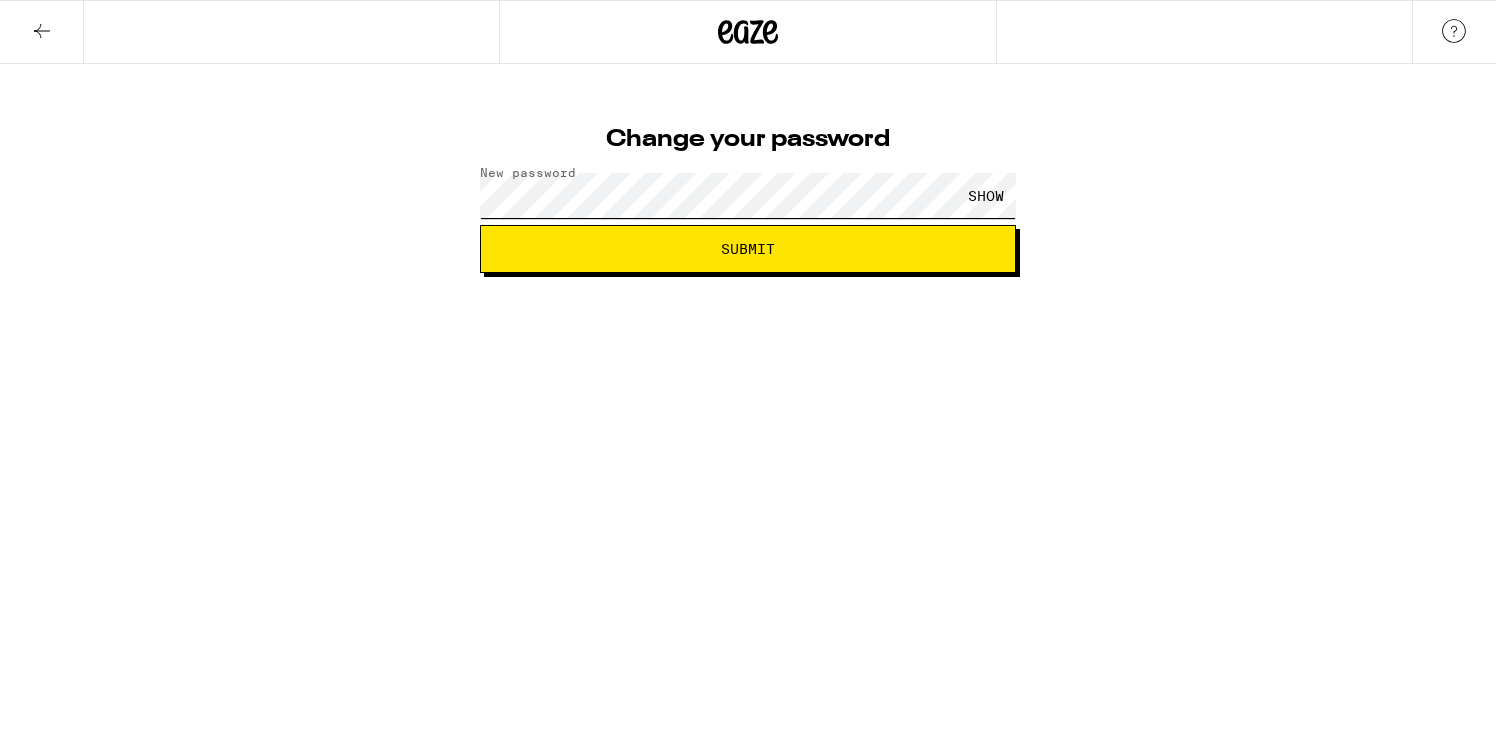 click on "Submit" at bounding box center (748, 249) 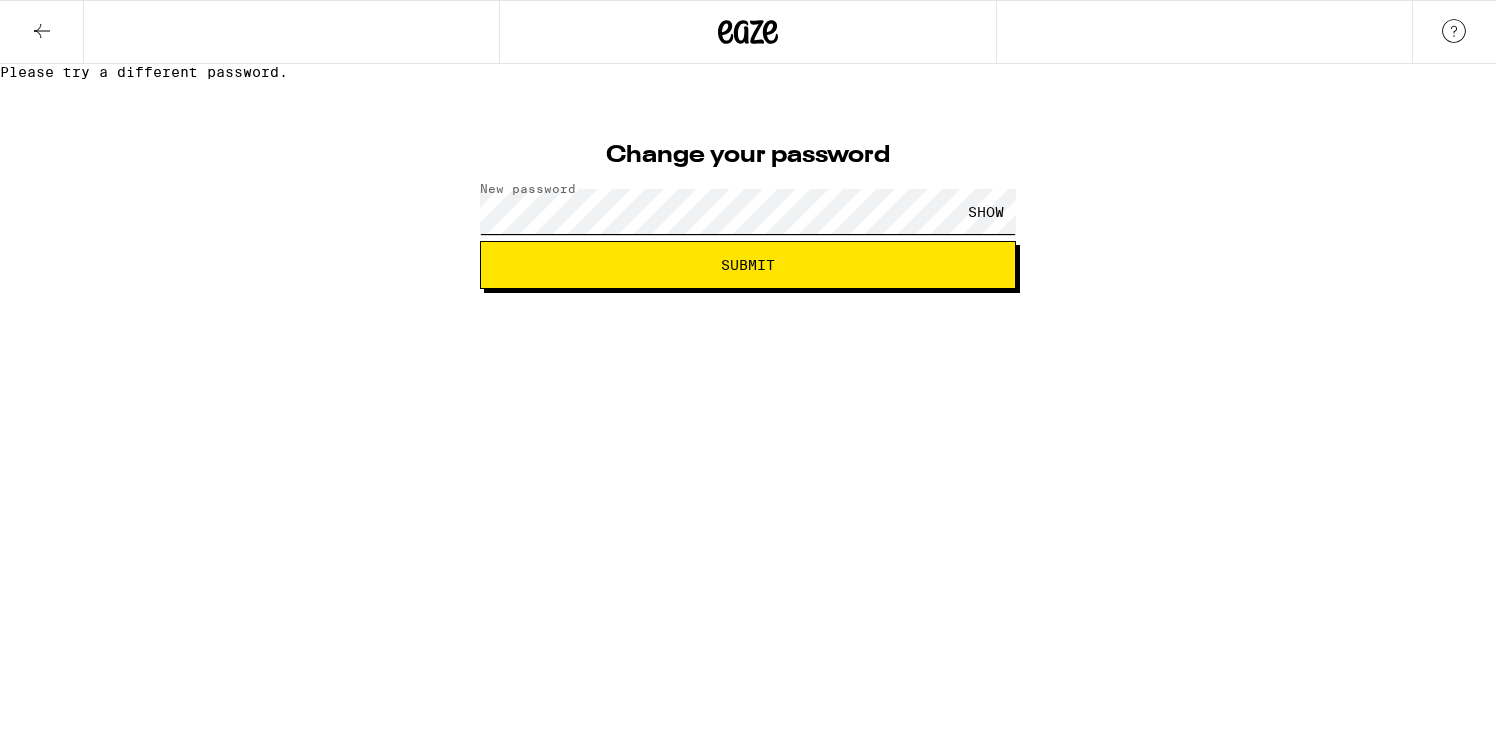 click on "Submit" at bounding box center (748, 265) 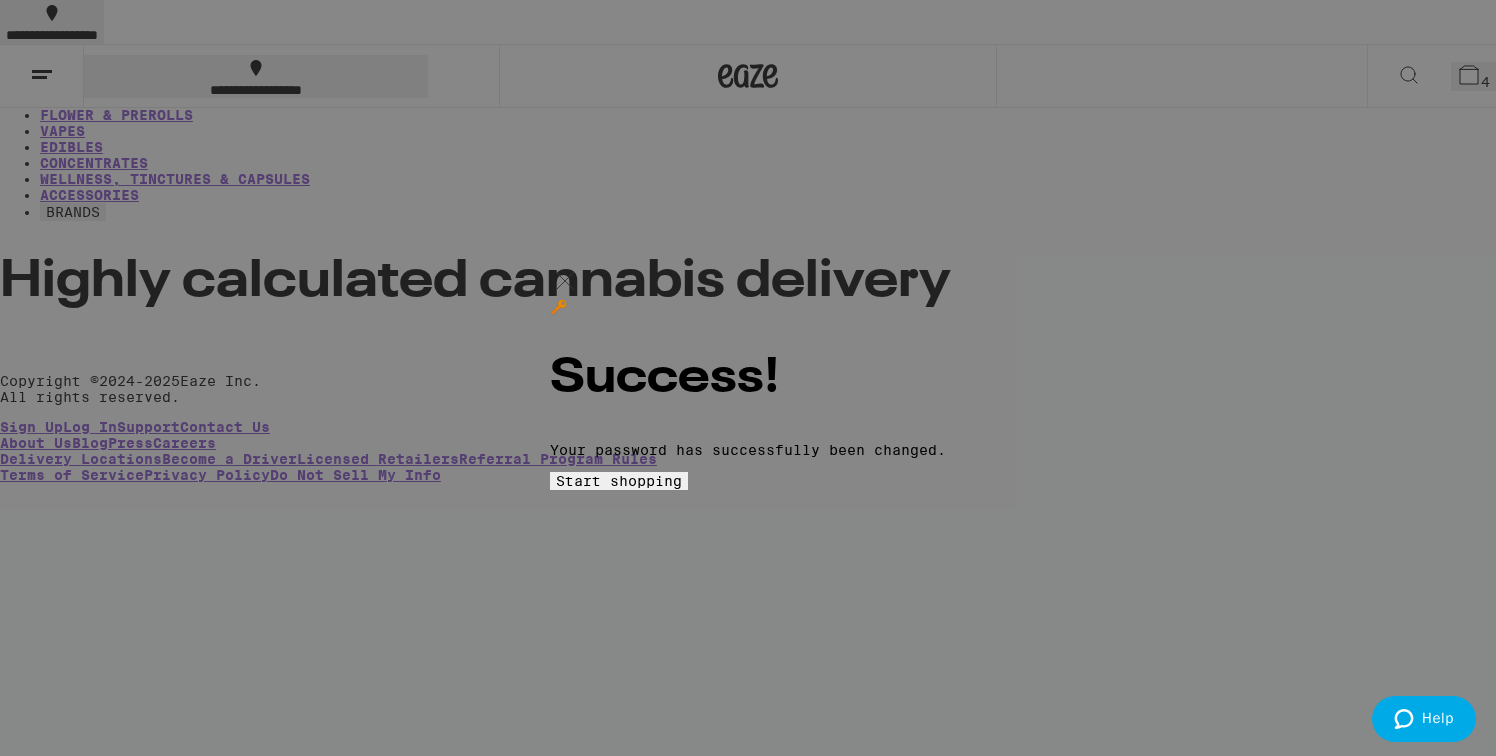 click on "Start shopping" at bounding box center (619, 481) 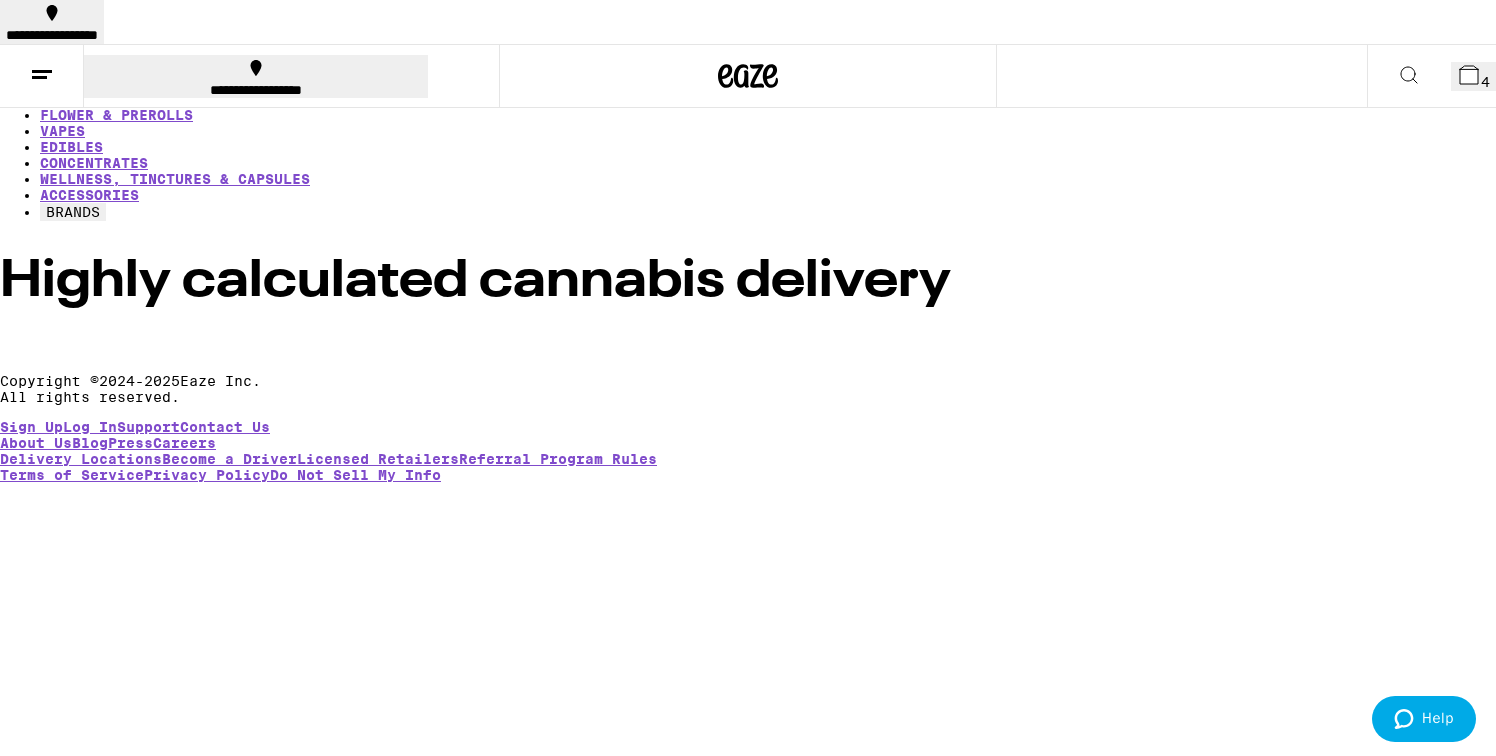 click 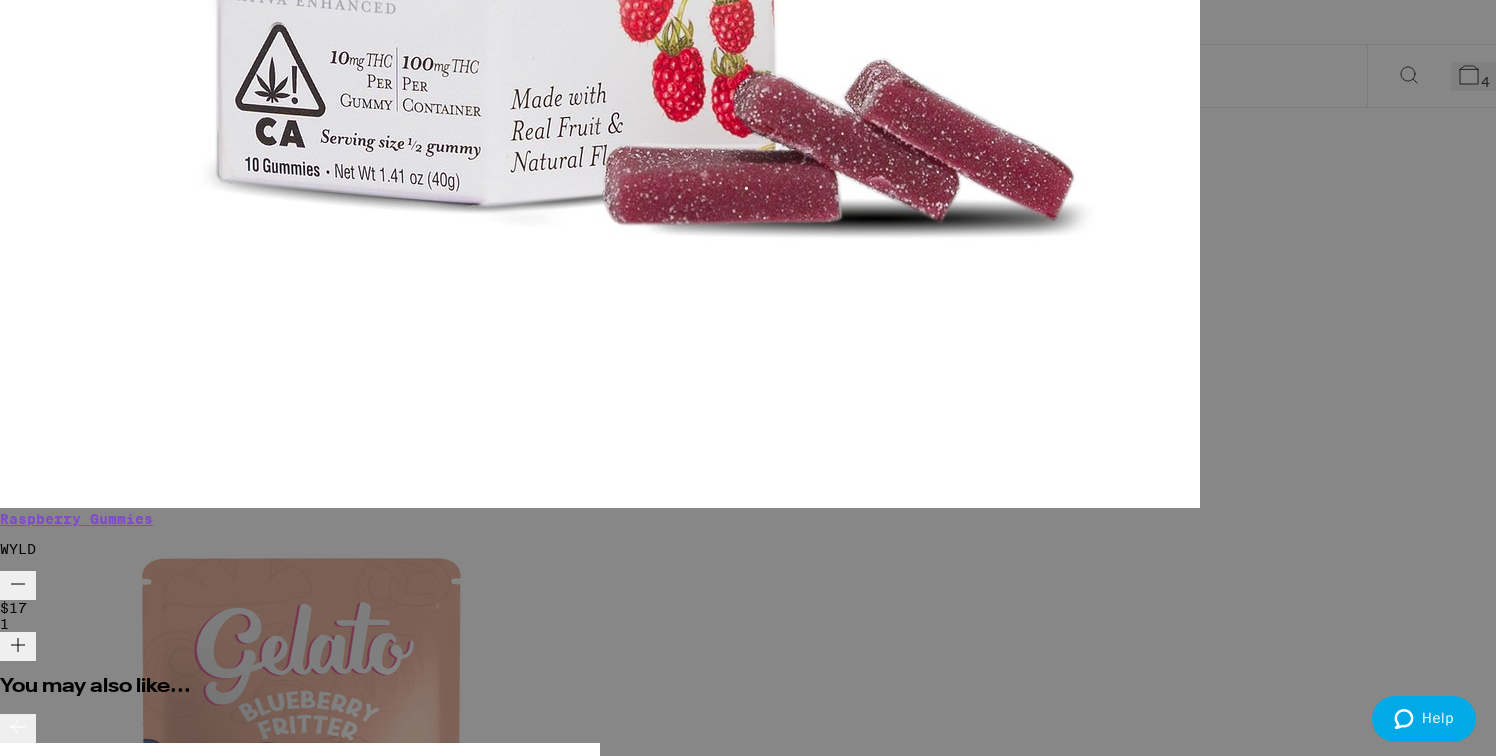 scroll, scrollTop: 314, scrollLeft: 0, axis: vertical 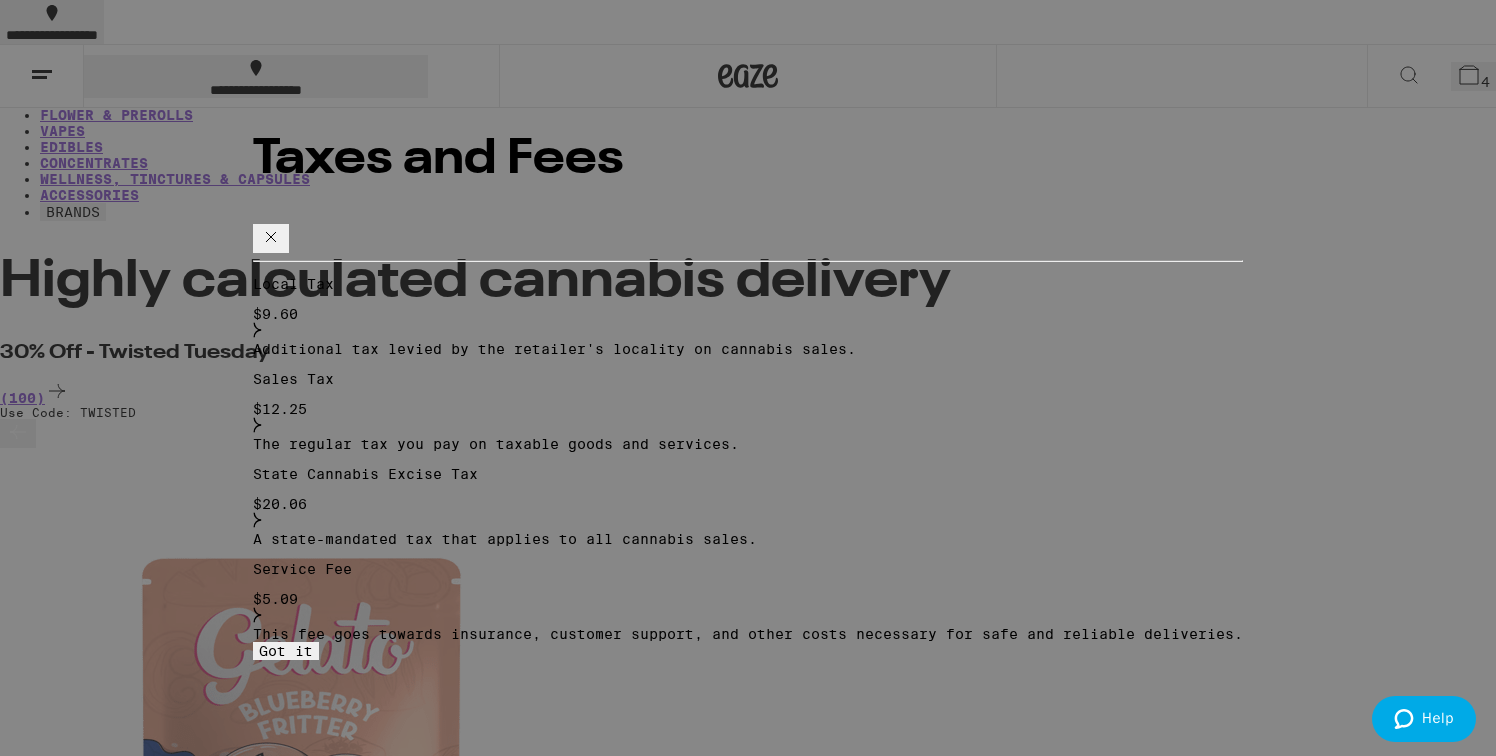 click 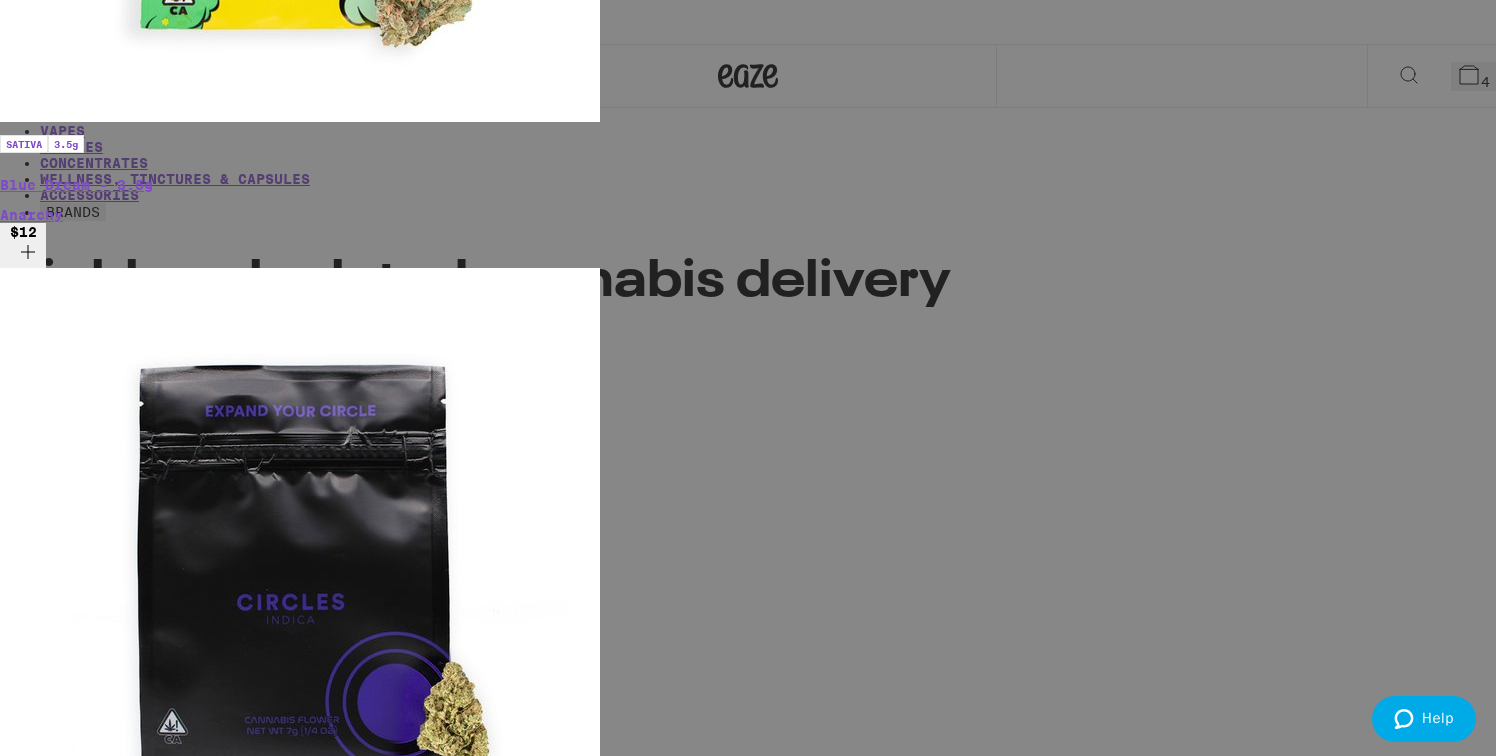 click 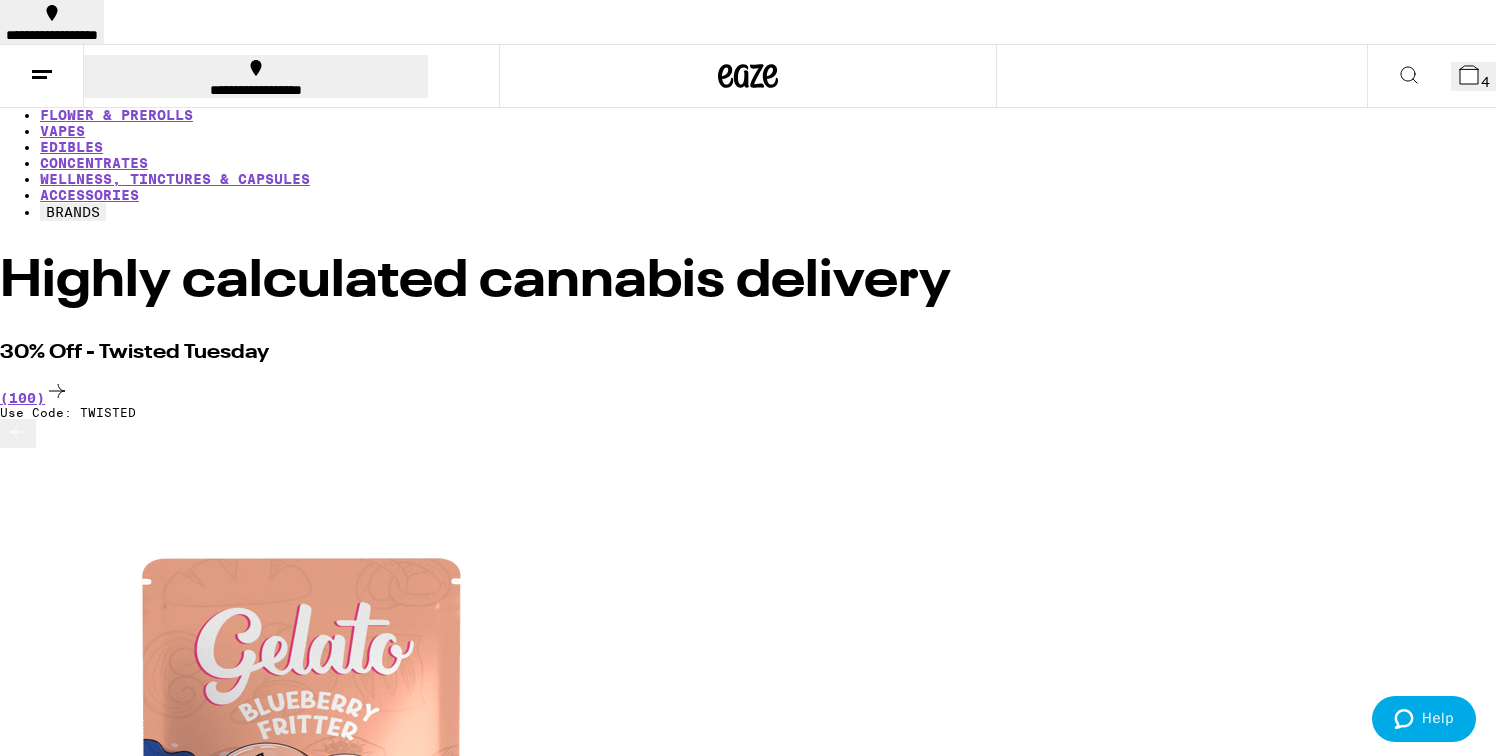 scroll, scrollTop: 0, scrollLeft: 0, axis: both 